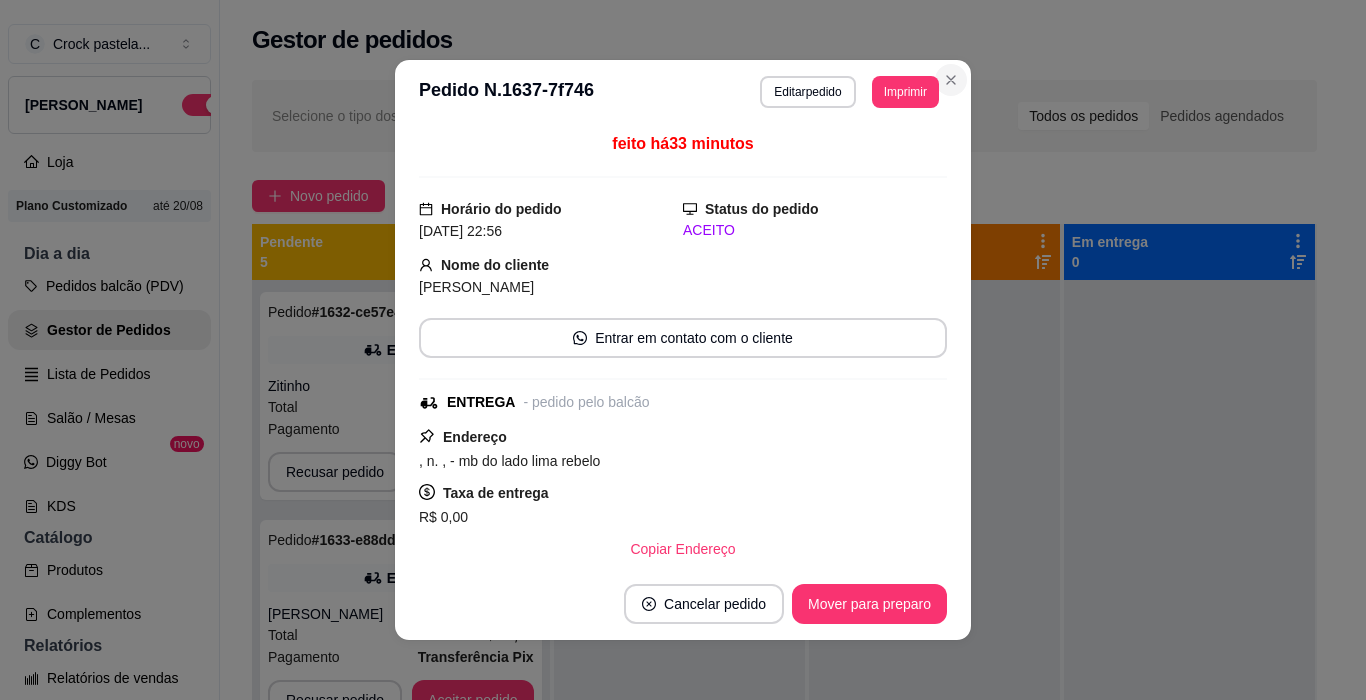 scroll, scrollTop: 0, scrollLeft: 0, axis: both 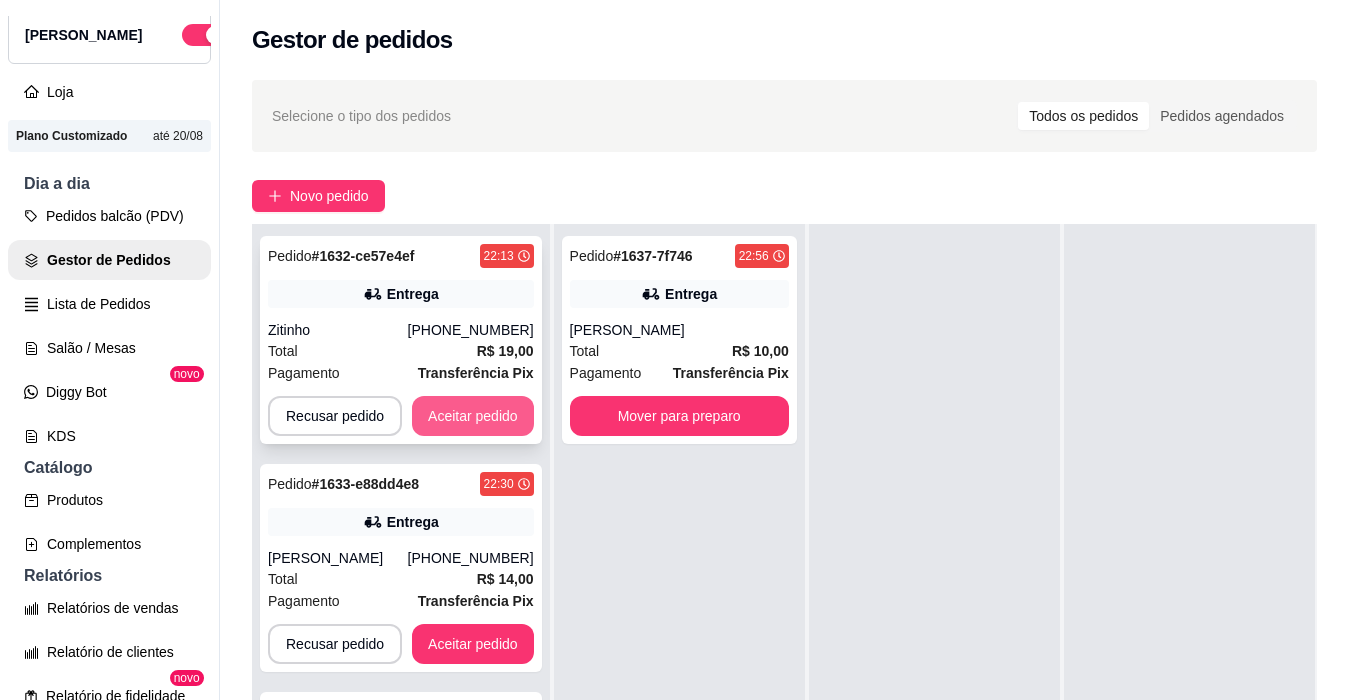 click on "Aceitar pedido" at bounding box center [473, 416] 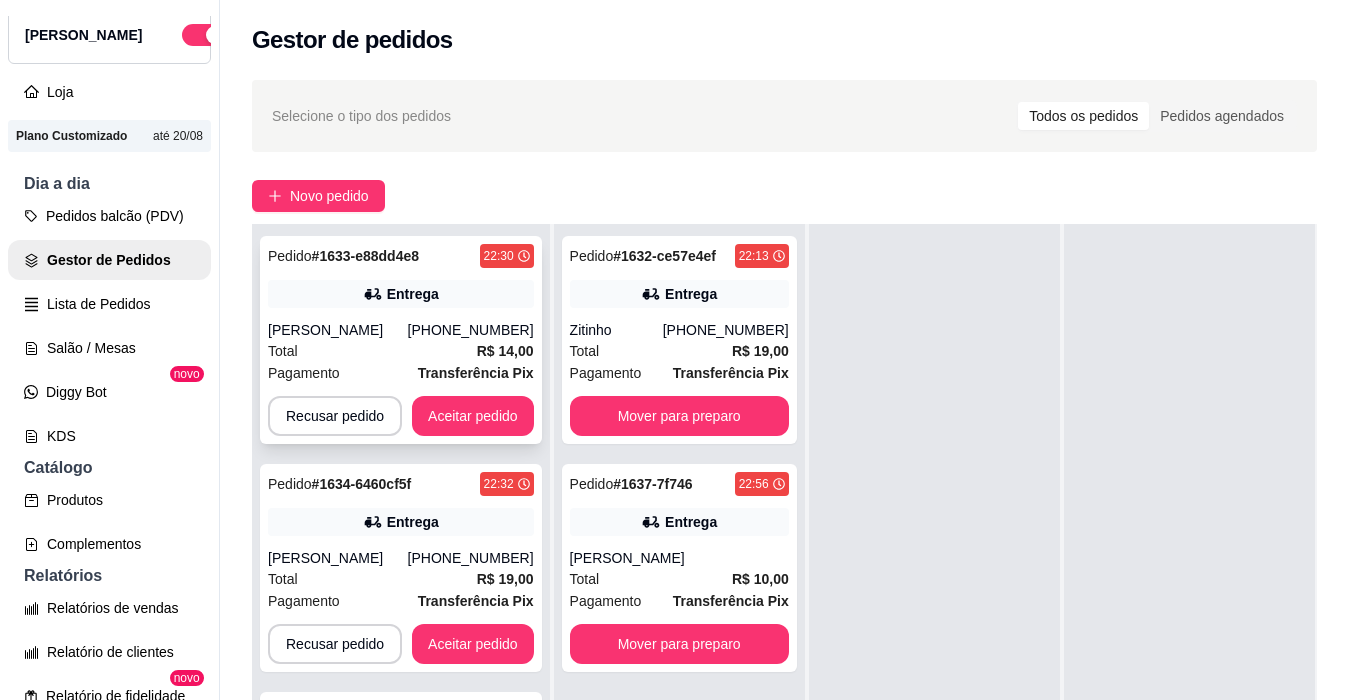 scroll, scrollTop: 0, scrollLeft: 0, axis: both 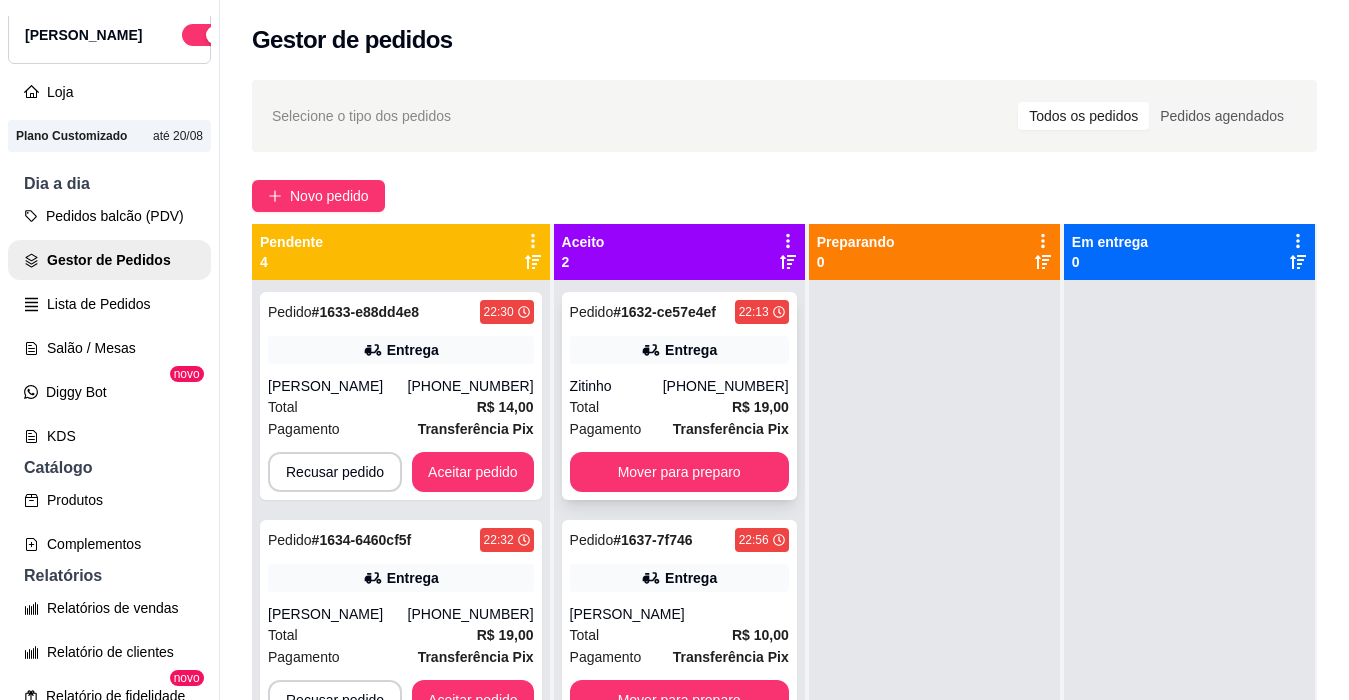 click on "Pedido  # 1632-ce57e4ef 22:13 Entrega Zitinho  [PHONE_NUMBER] Total R$ 19,00 Pagamento Transferência Pix Mover para preparo" at bounding box center (679, 396) 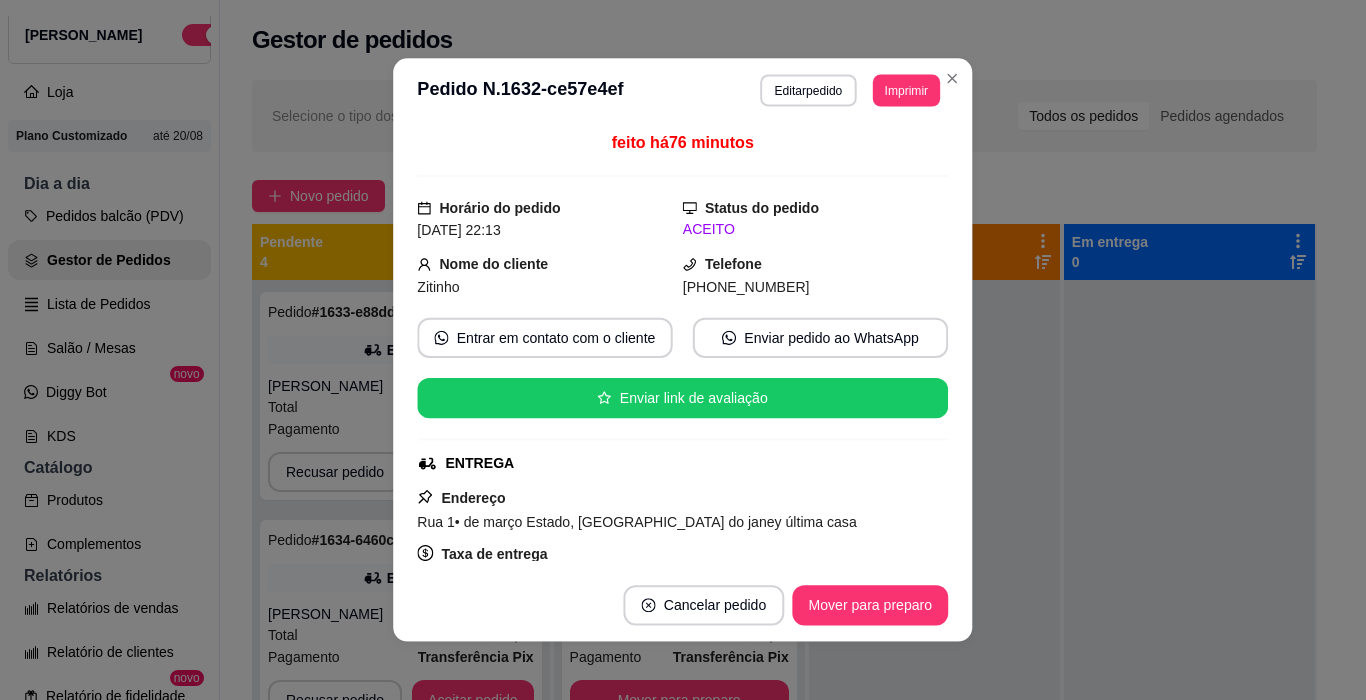click on "ENTREGA" at bounding box center (681, 463) 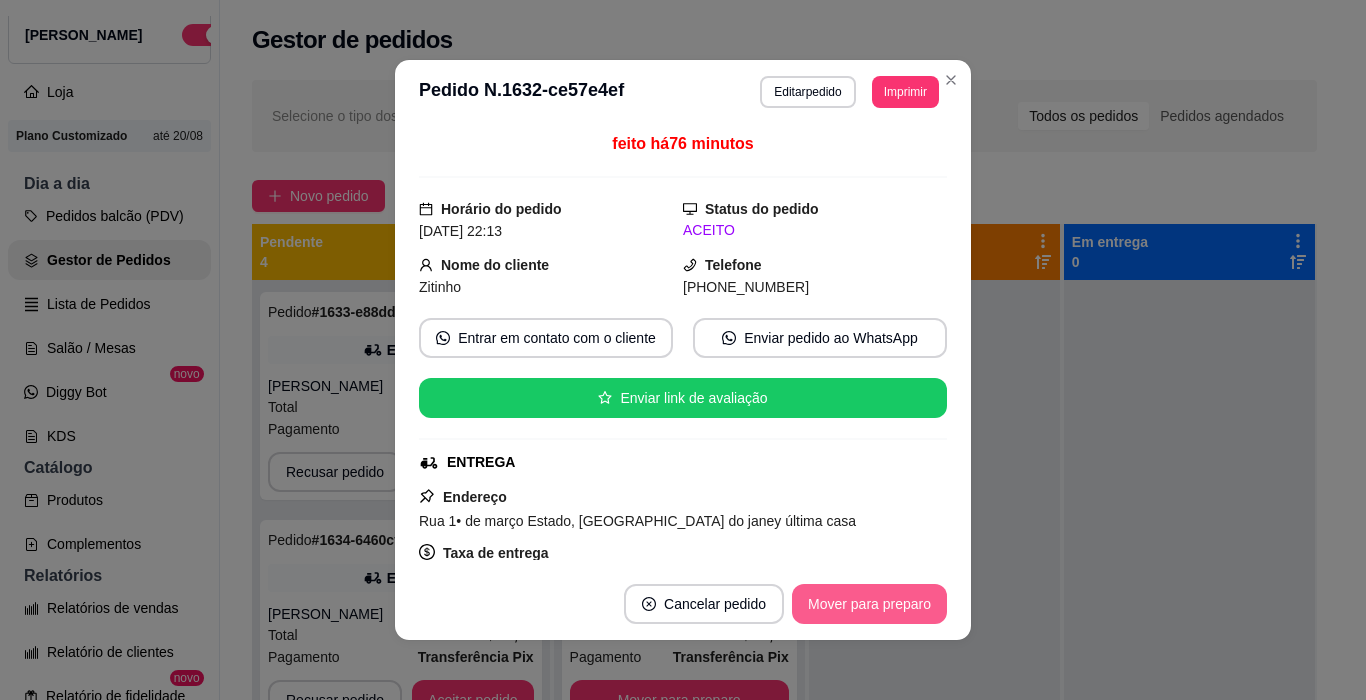 click on "Mover para preparo" at bounding box center [869, 604] 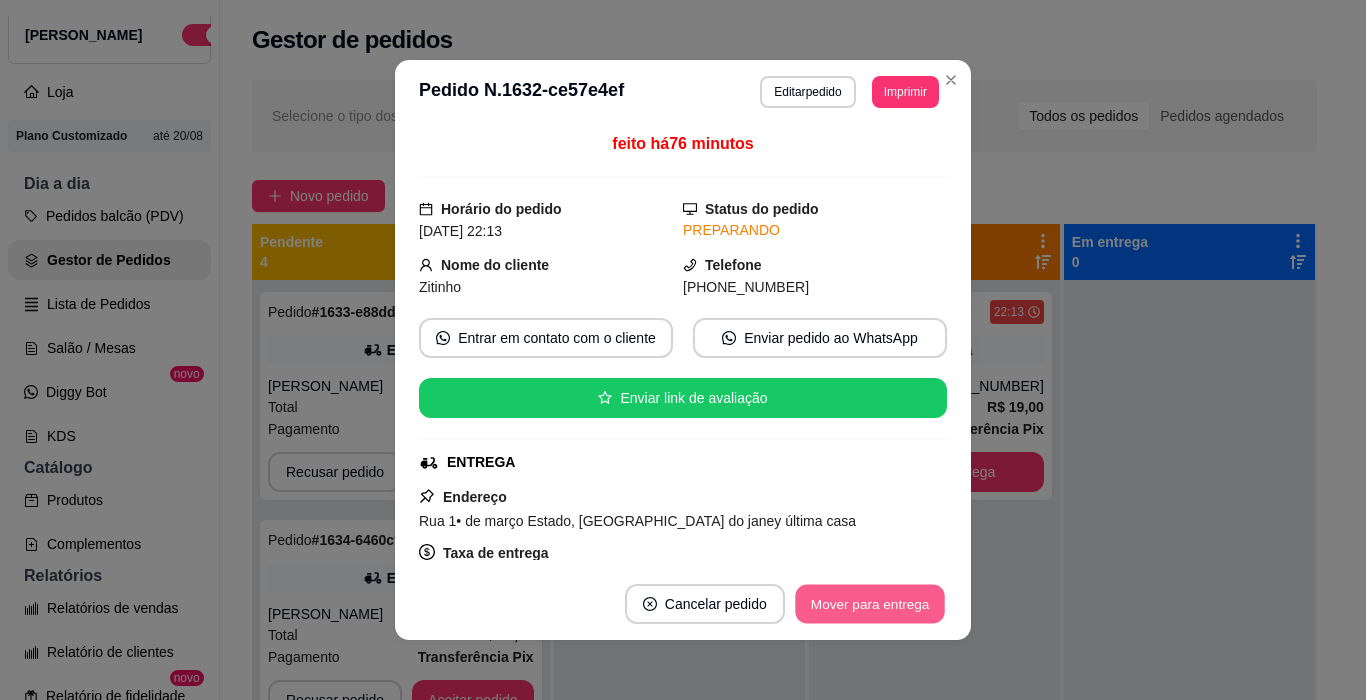 click on "Mover para entrega" at bounding box center (870, 604) 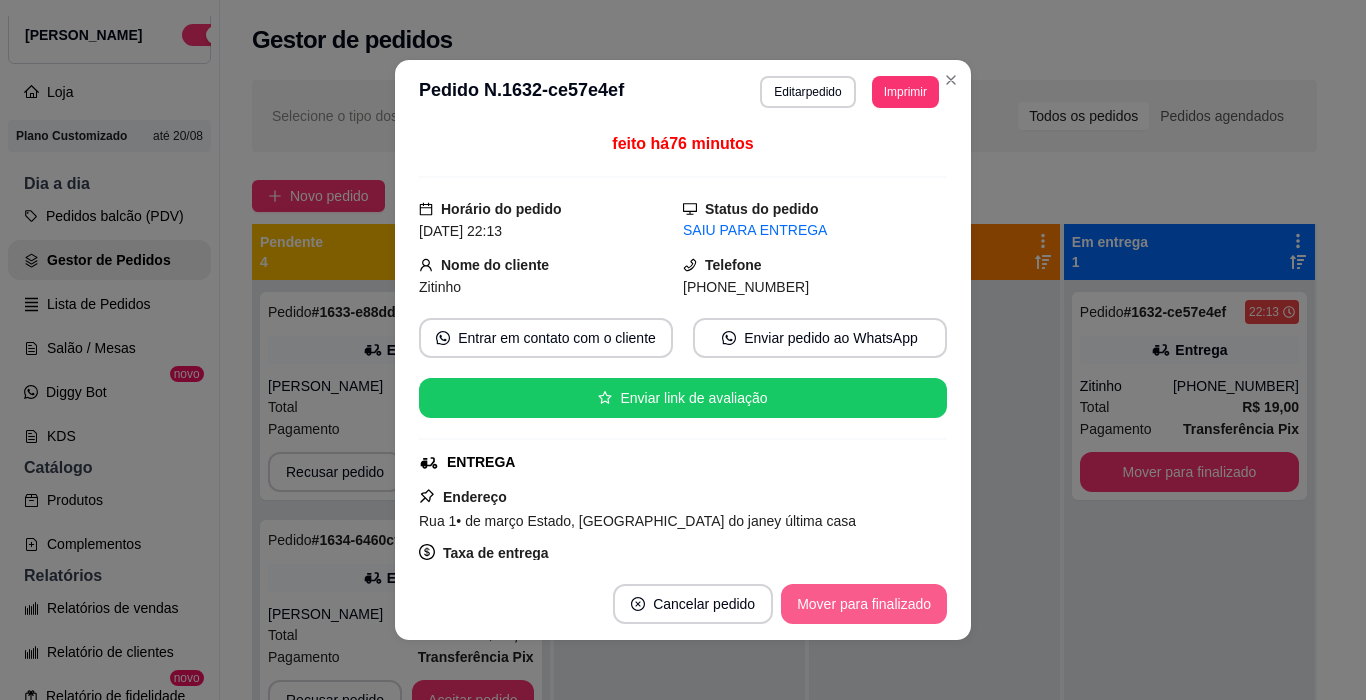click on "Mover para finalizado" at bounding box center [864, 604] 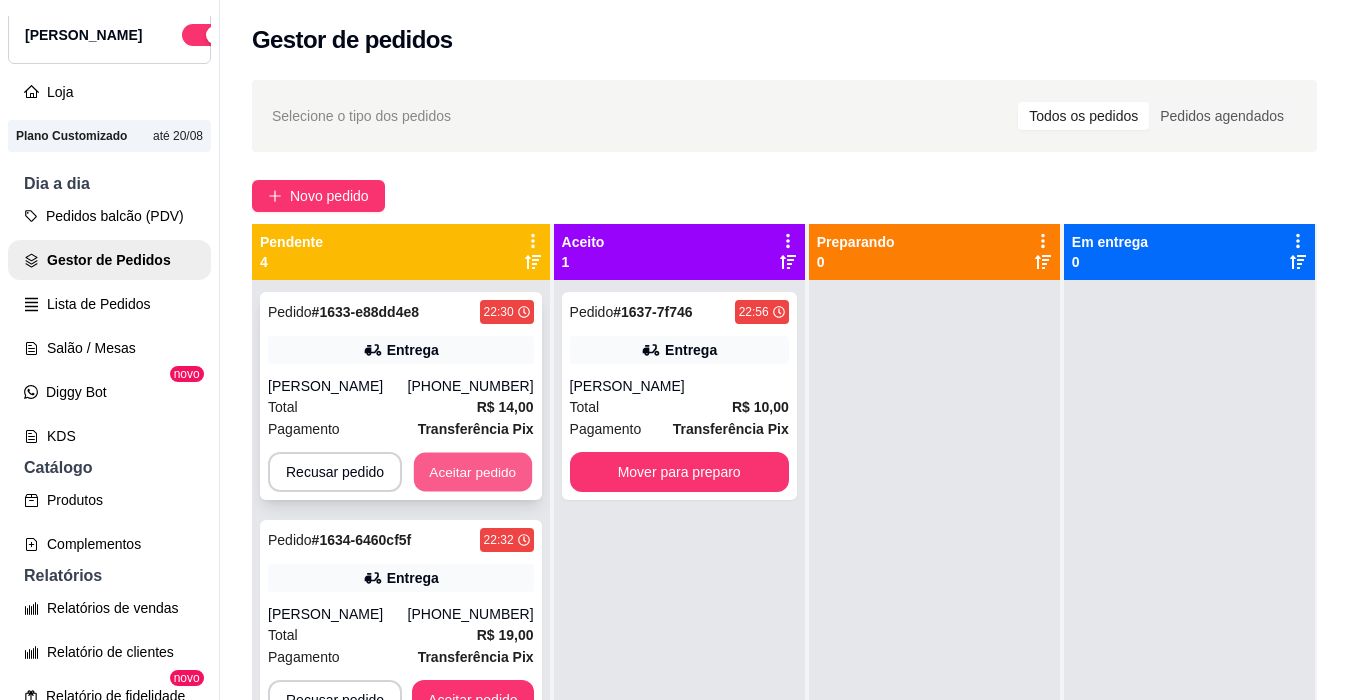 click on "Aceitar pedido" at bounding box center [473, 472] 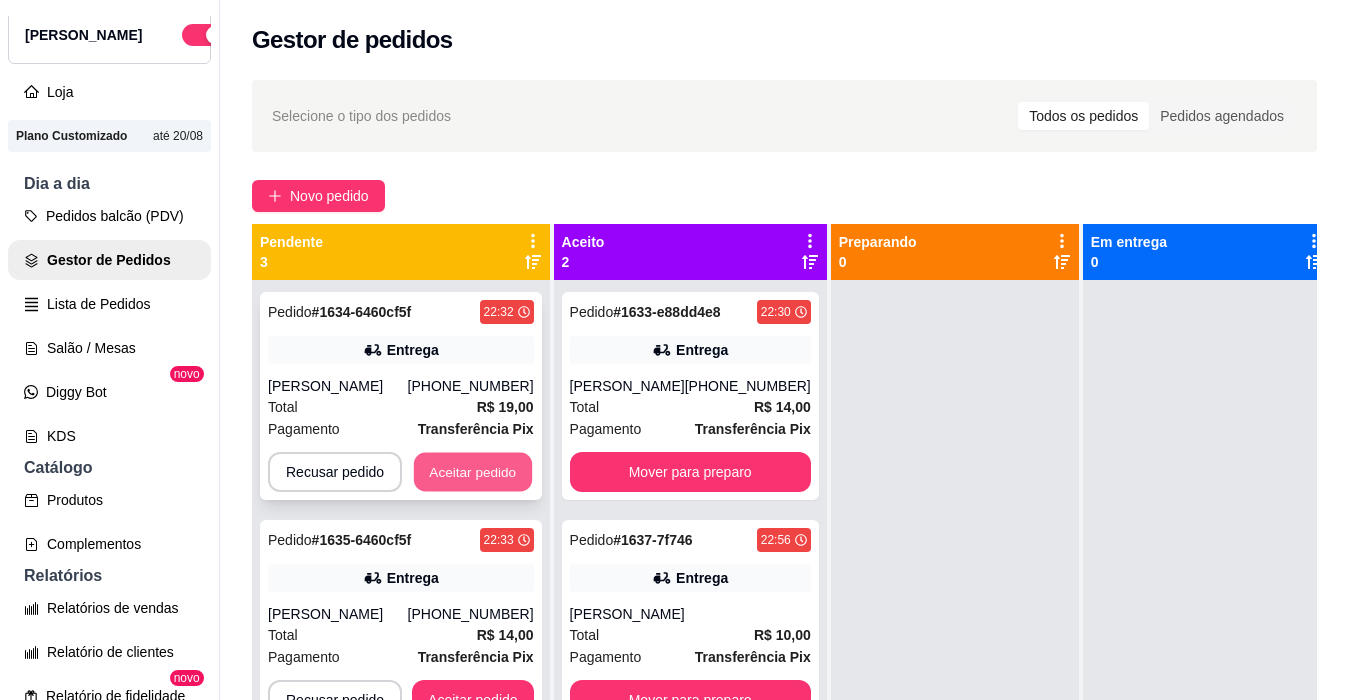 click on "Aceitar pedido" at bounding box center [473, 472] 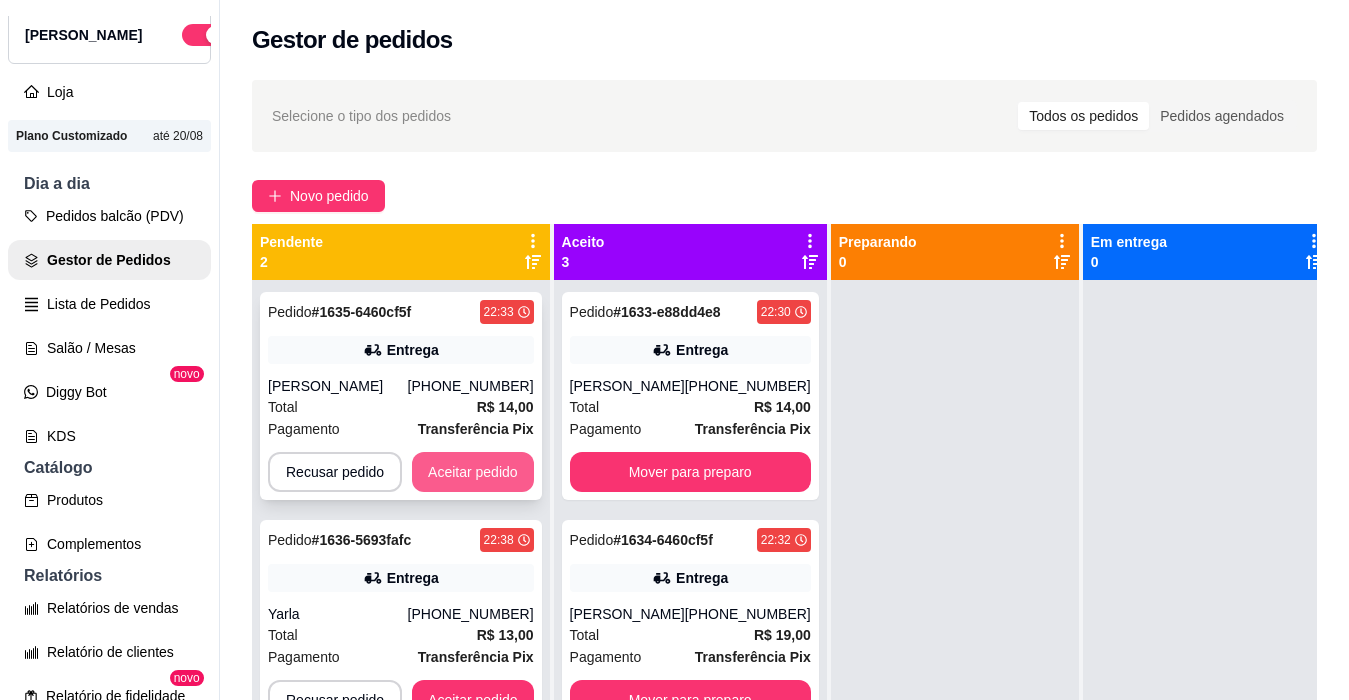 click on "Aceitar pedido" at bounding box center (473, 472) 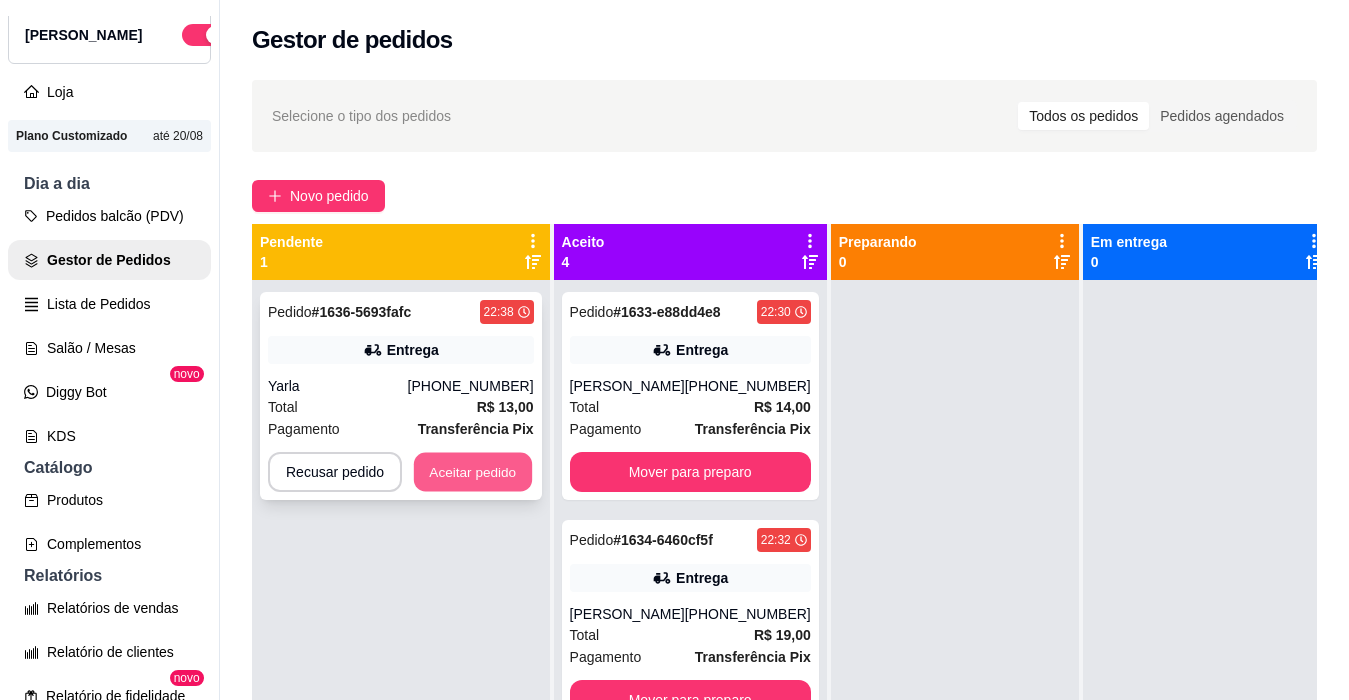 click on "Aceitar pedido" at bounding box center [473, 472] 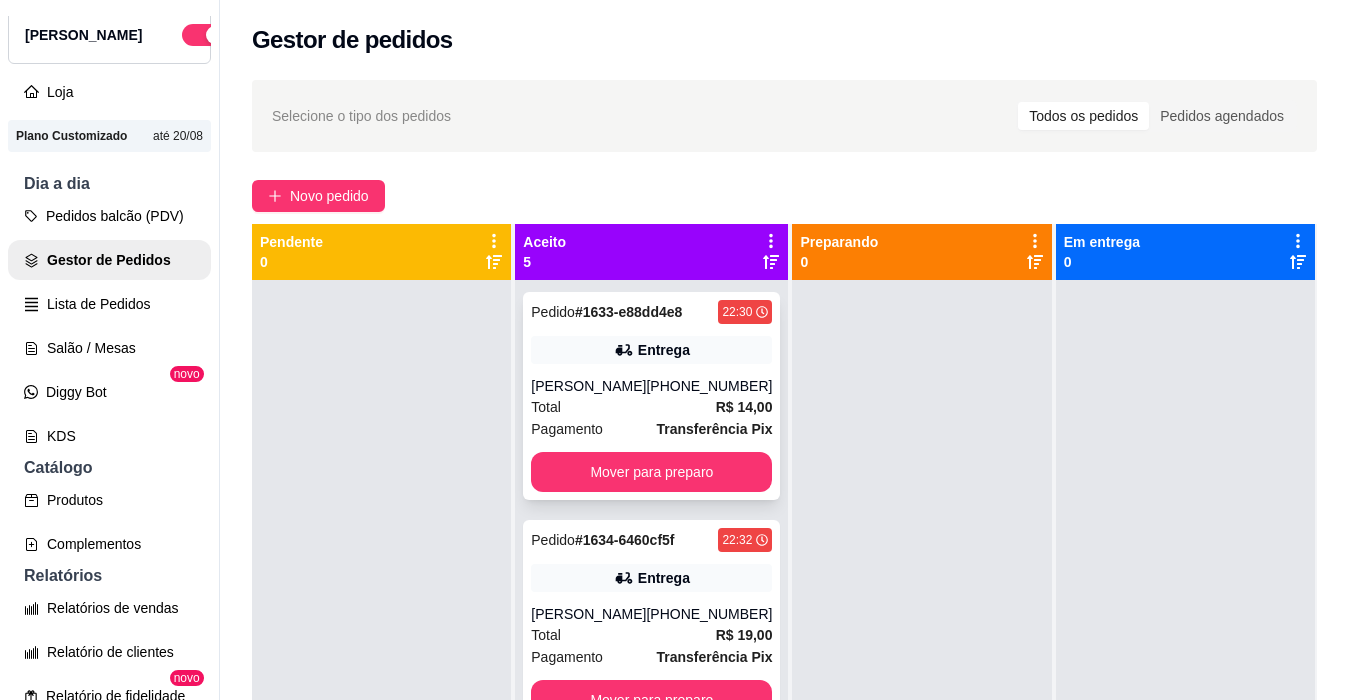click on "Pedido  # 1633-e88dd4e8 22:30 Entrega Gabriel [PHONE_NUMBER] Total R$ 14,00 Pagamento Transferência Pix Mover para preparo Pedido  # 1634-6460cf5f 22:32 Entrega [PERSON_NAME] [PHONE_NUMBER] Total R$ 19,00 Pagamento Transferência Pix Mover para preparo Pedido  # 1635-6460cf5f 22:33 Entrega [PERSON_NAME] [PHONE_NUMBER] Total R$ 14,00 Pagamento Transferência Pix Mover para preparo Pedido  # 1636-5693fafc 22:38 Entrega Yarla  [PHONE_NUMBER] Total R$ 13,00 Pagamento Transferência Pix Mover para preparo Pedido  # 1637-7f746 22:56 Entrega ana maria Total R$ 10,00 Pagamento Transferência Pix Mover para preparo" at bounding box center (651, 630) 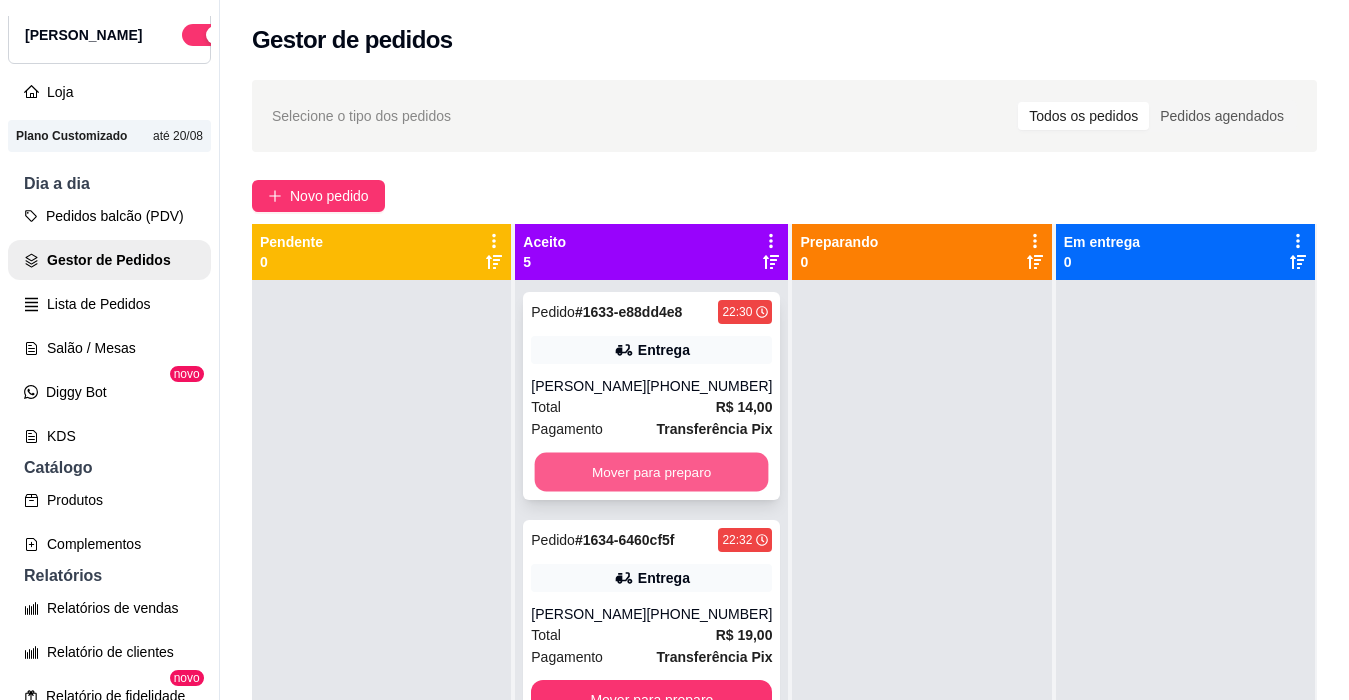 click on "Mover para preparo" at bounding box center [652, 472] 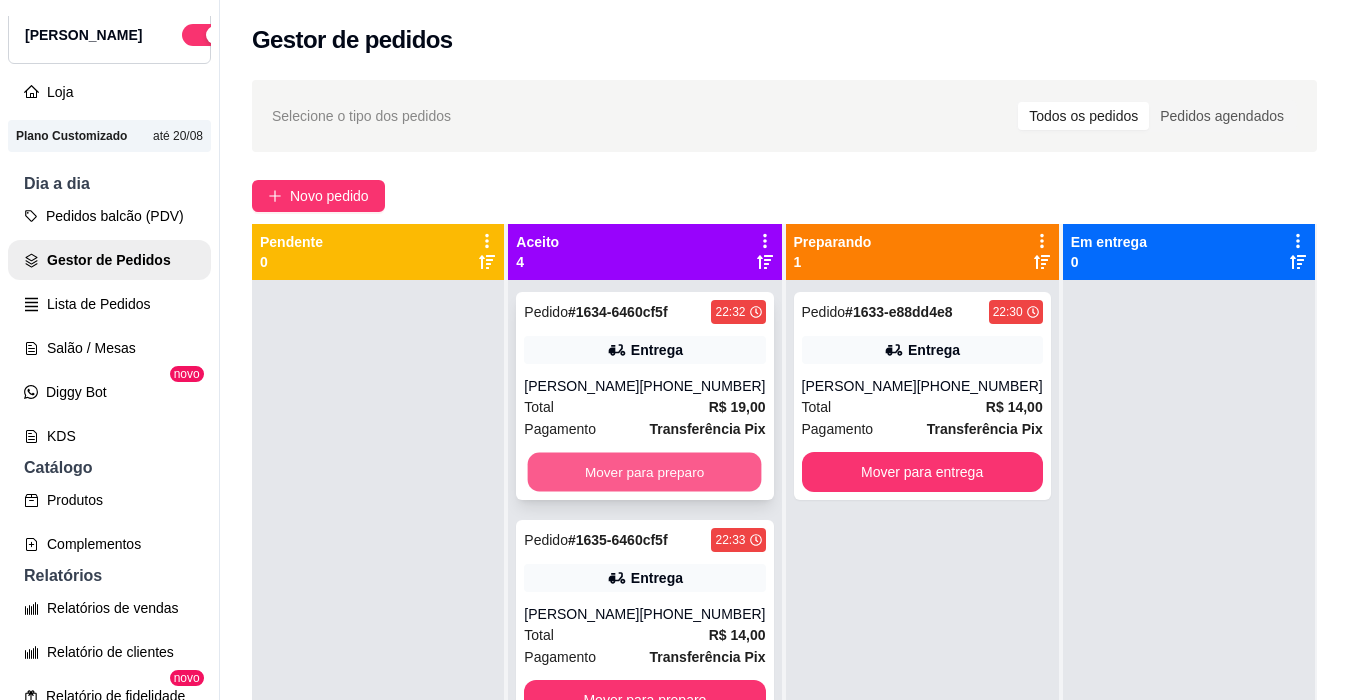 click on "Mover para preparo" at bounding box center (645, 472) 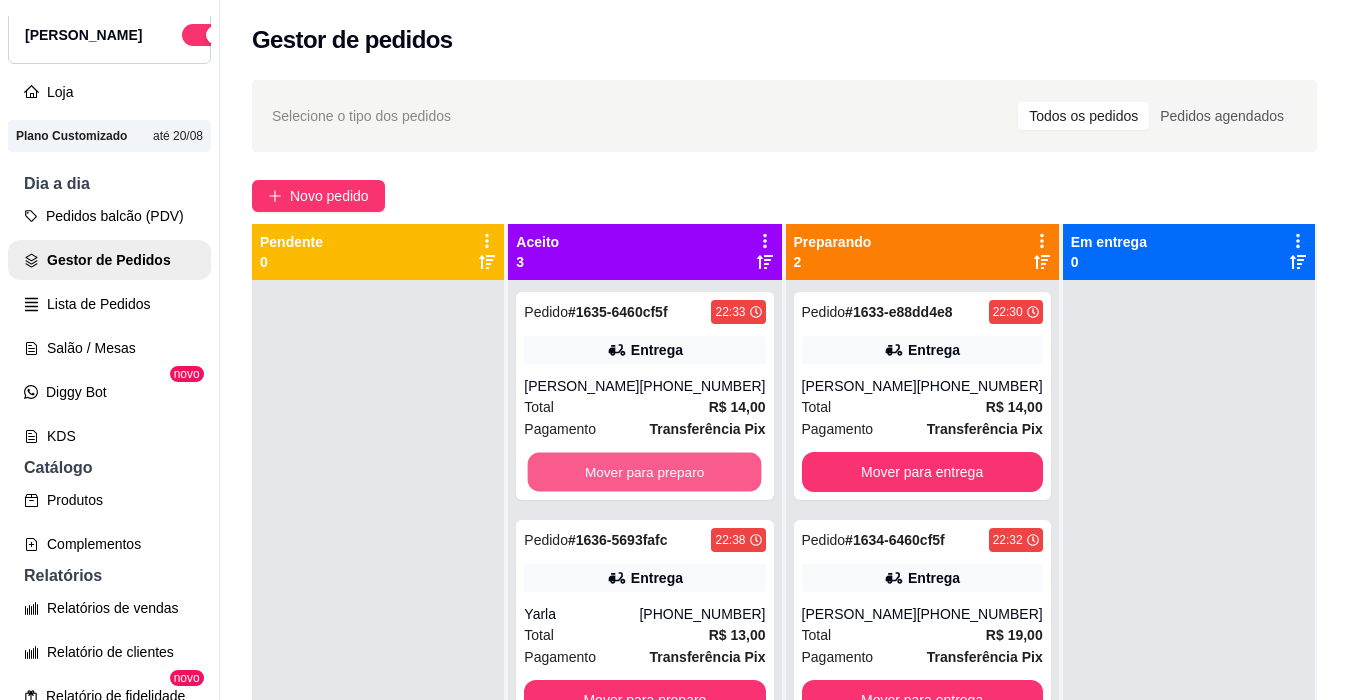 click on "Mover para preparo" at bounding box center (645, 472) 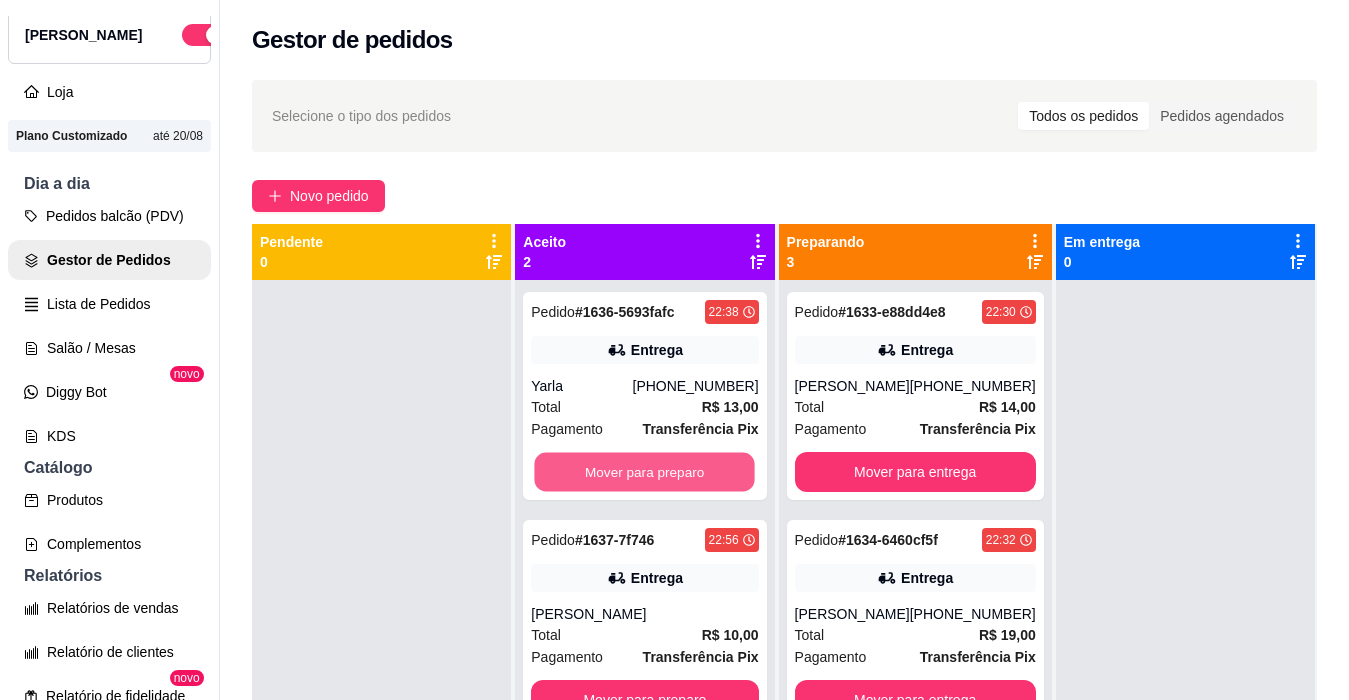 click on "Mover para preparo" at bounding box center [645, 472] 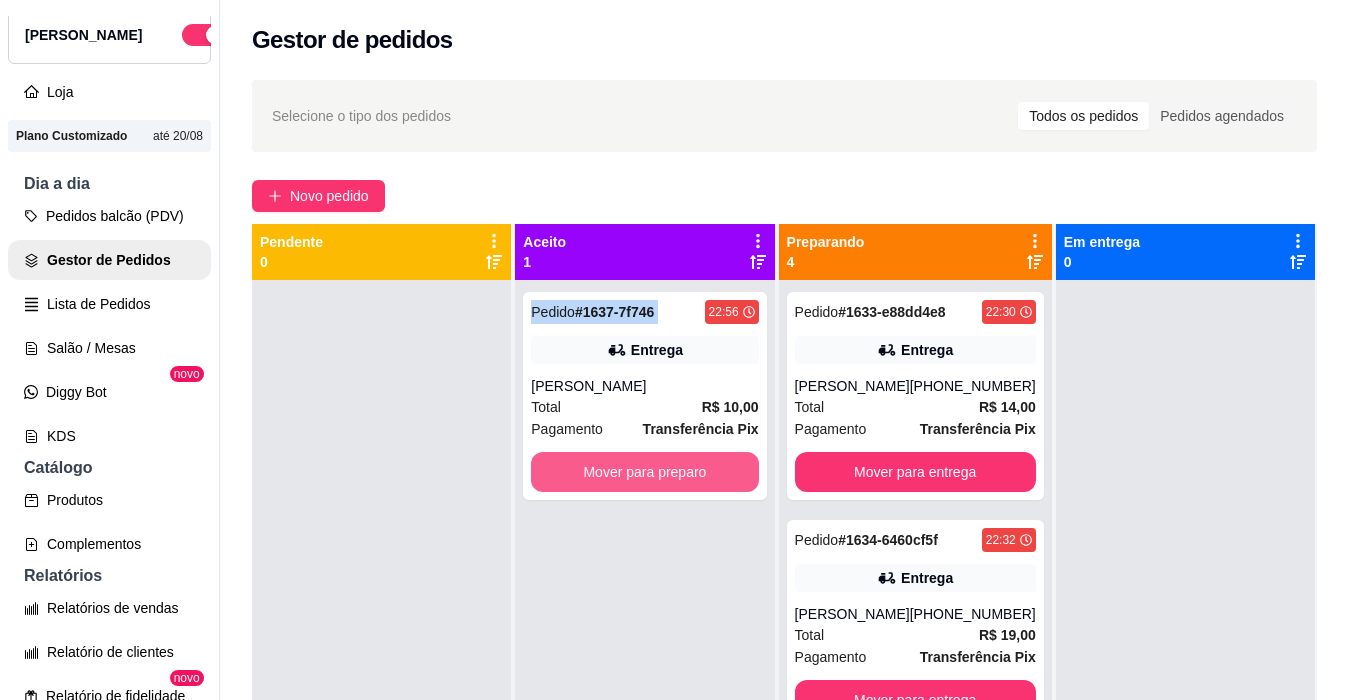 click on "Mover para preparo" at bounding box center [644, 472] 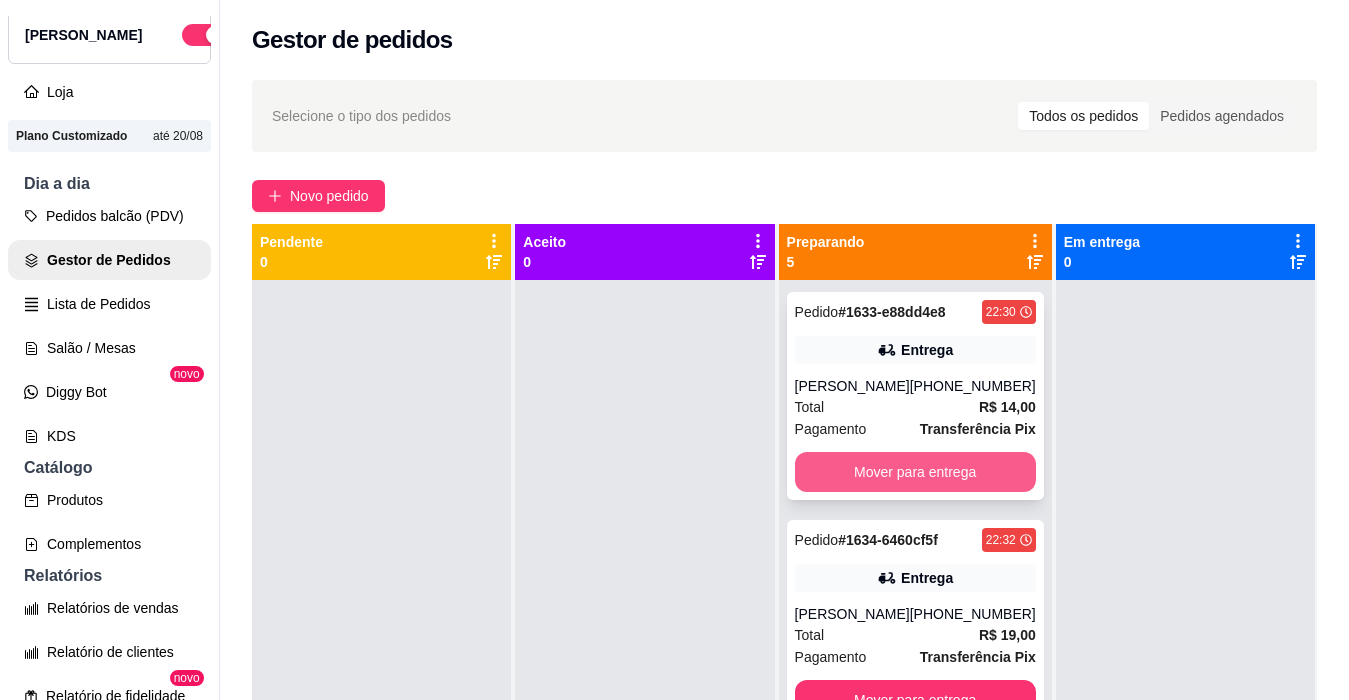 click on "Mover para entrega" at bounding box center (915, 472) 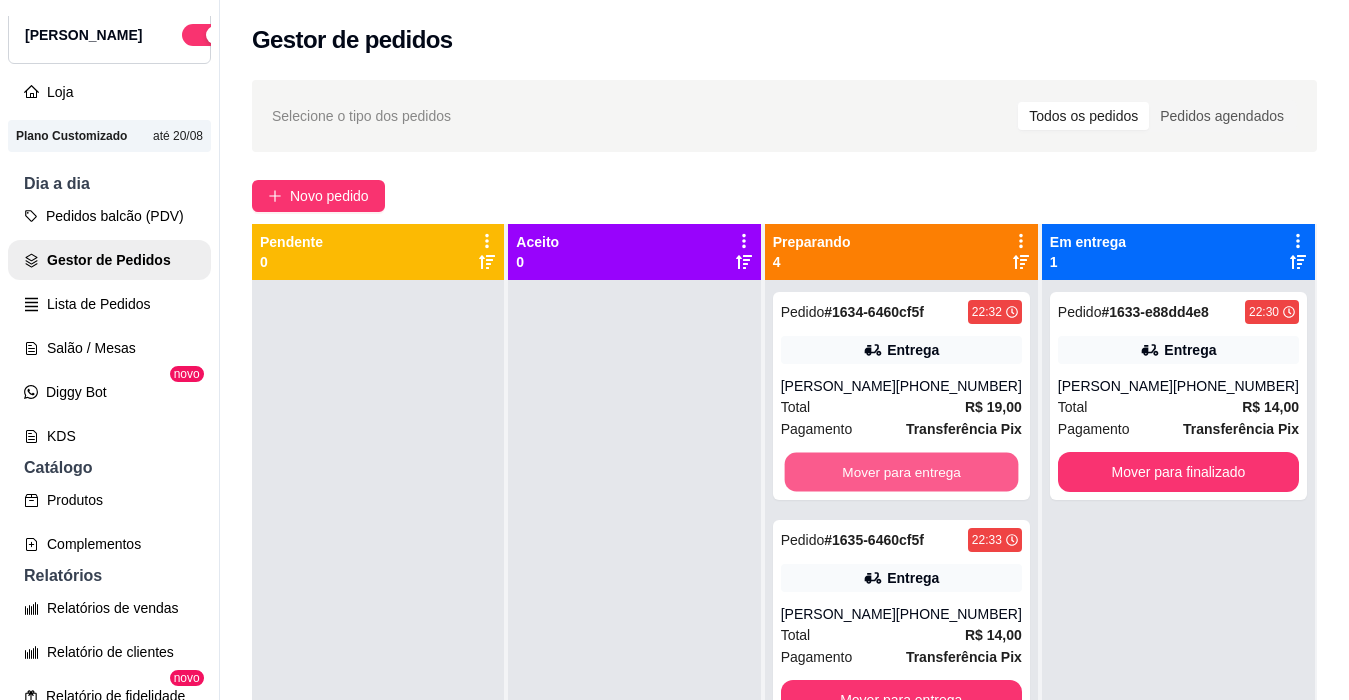 click on "Mover para entrega" at bounding box center (901, 472) 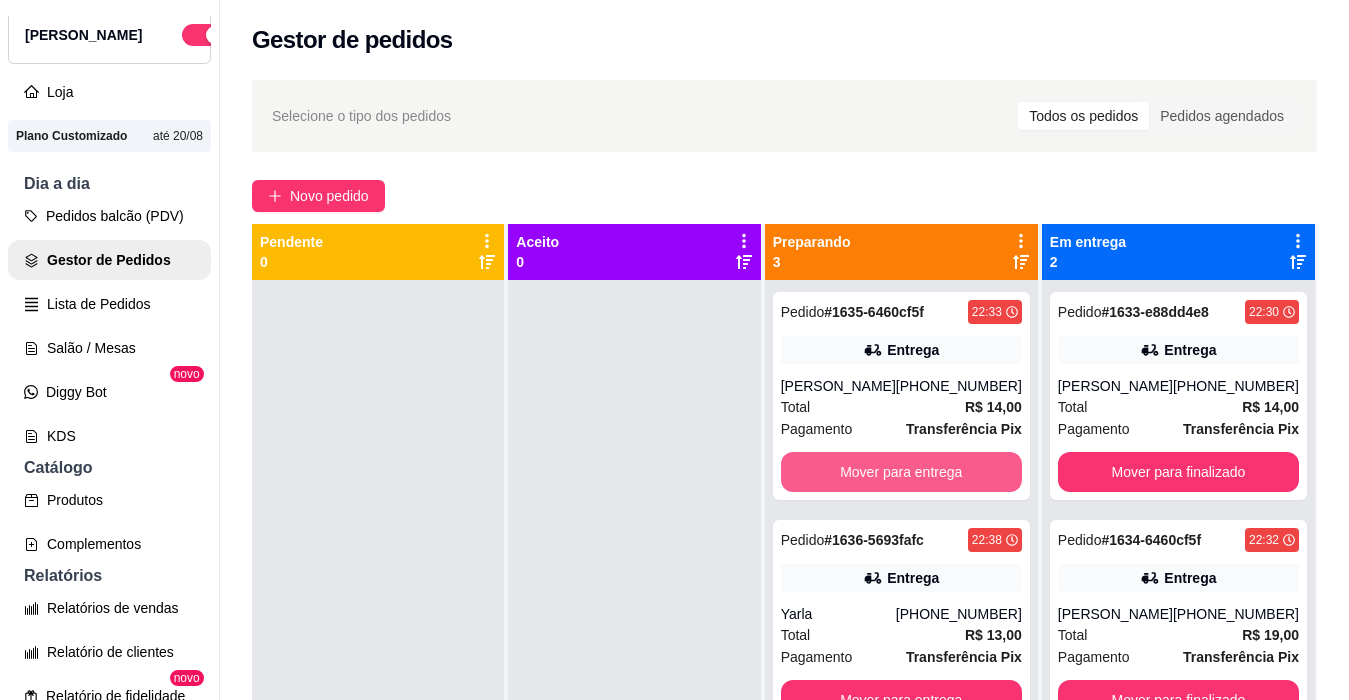click on "Mover para entrega" at bounding box center (901, 472) 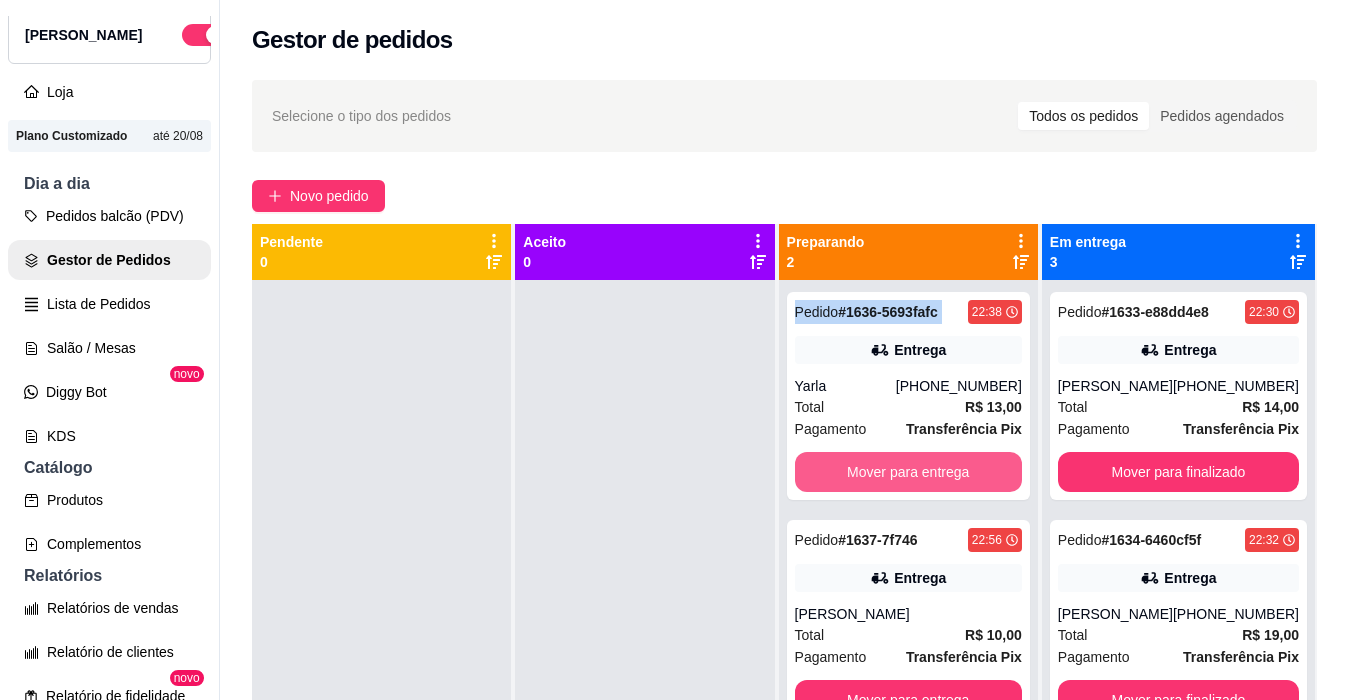 click on "Mover para entrega" at bounding box center (908, 472) 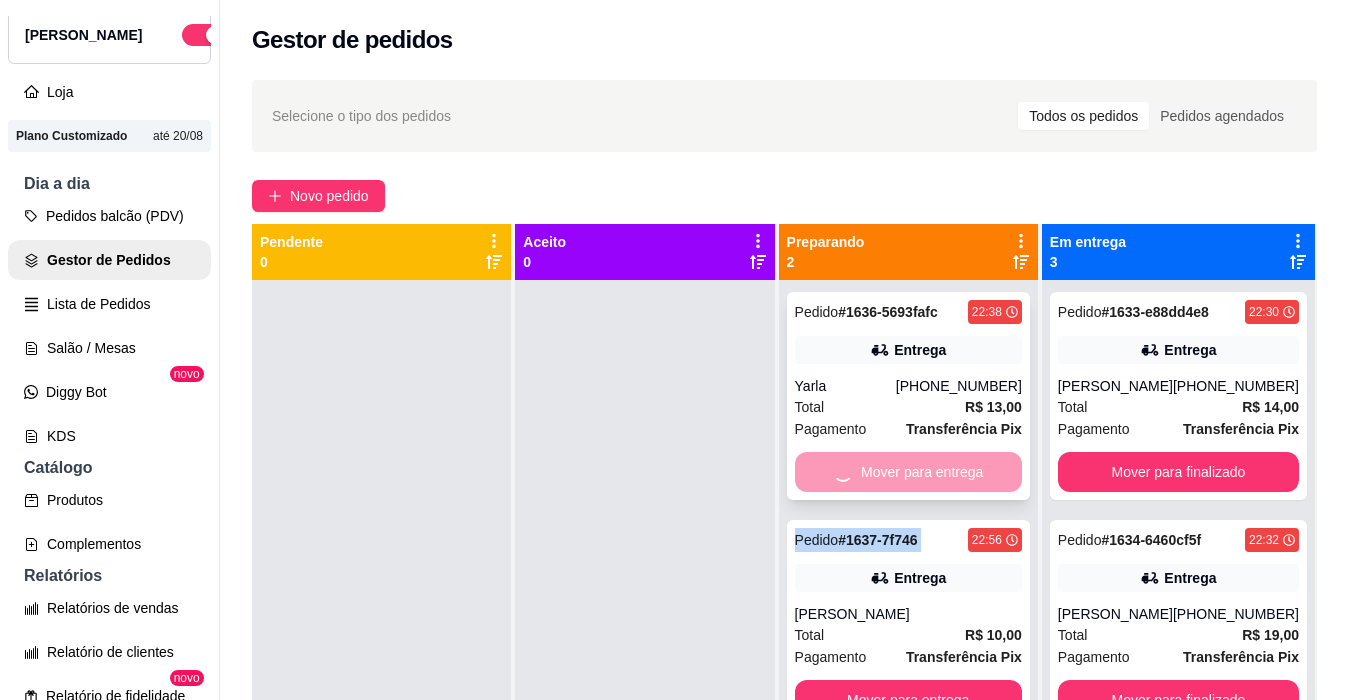 click on "Mover para entrega" at bounding box center [908, 472] 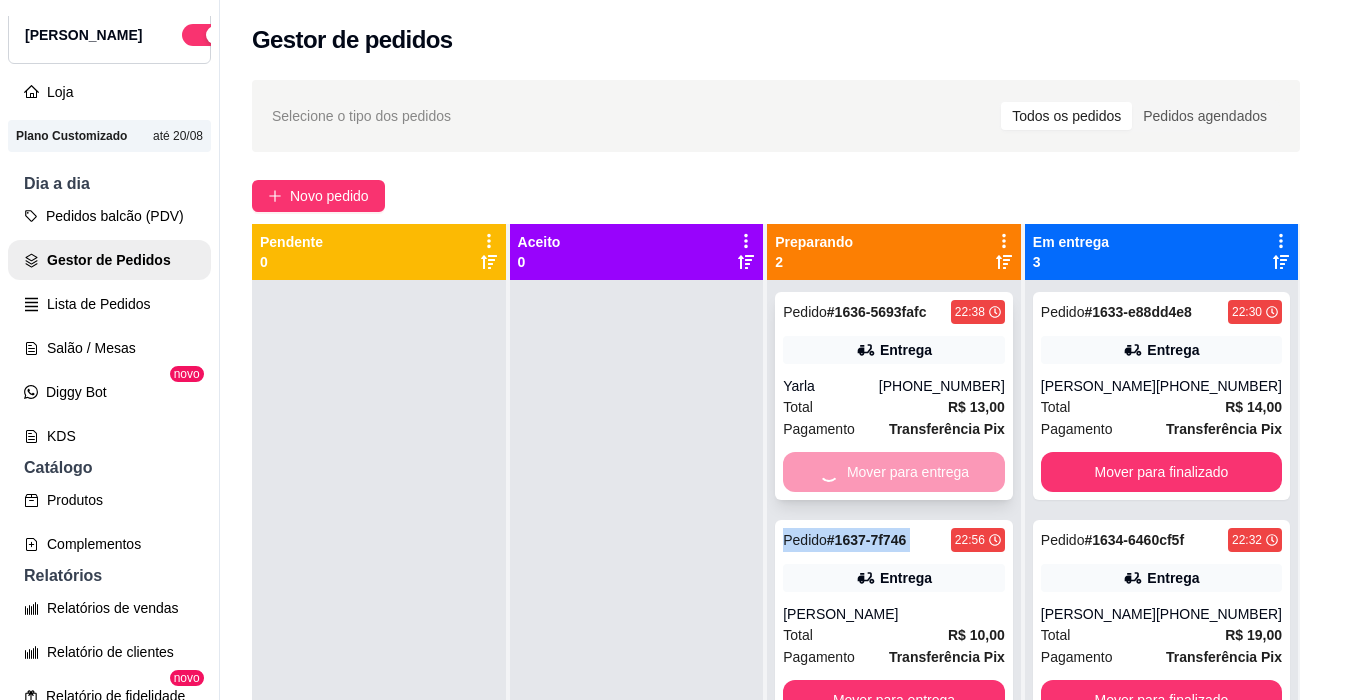 click on "ENTREGA" at bounding box center (672, 462) 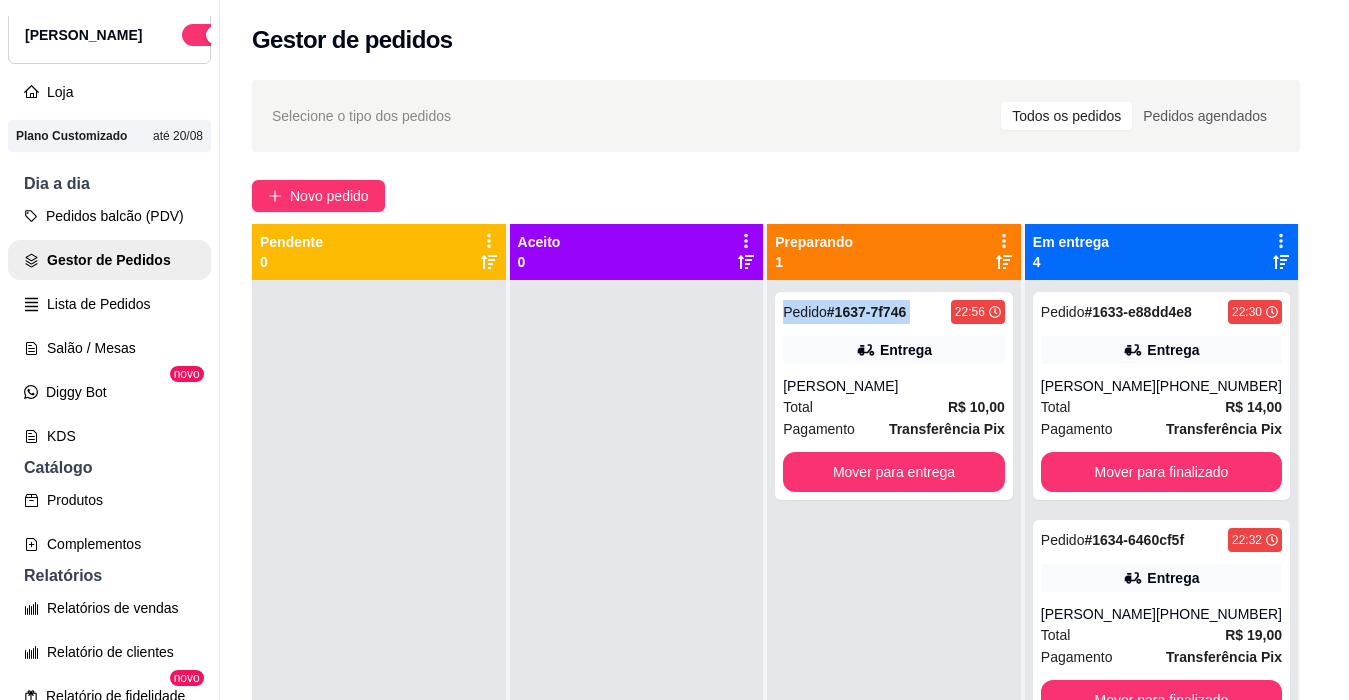 click on "ENTREGA" at bounding box center [673, 462] 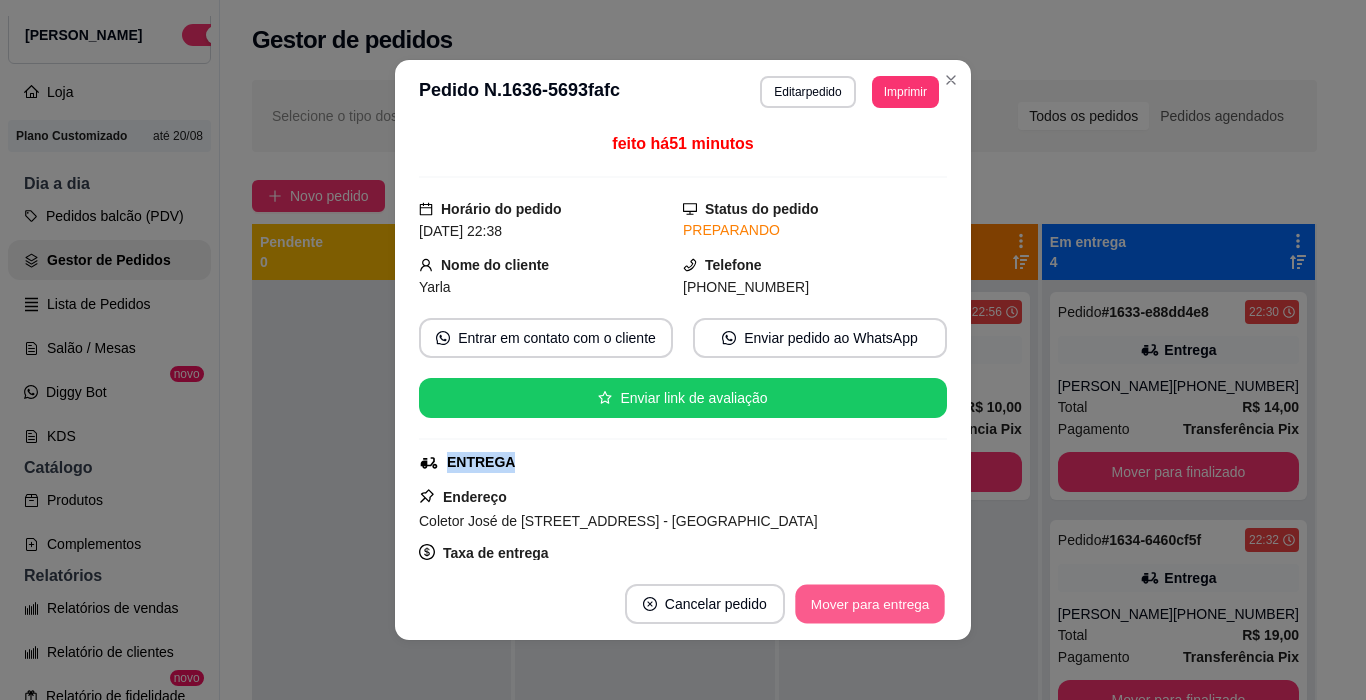 click on "Mover para entrega" at bounding box center [870, 604] 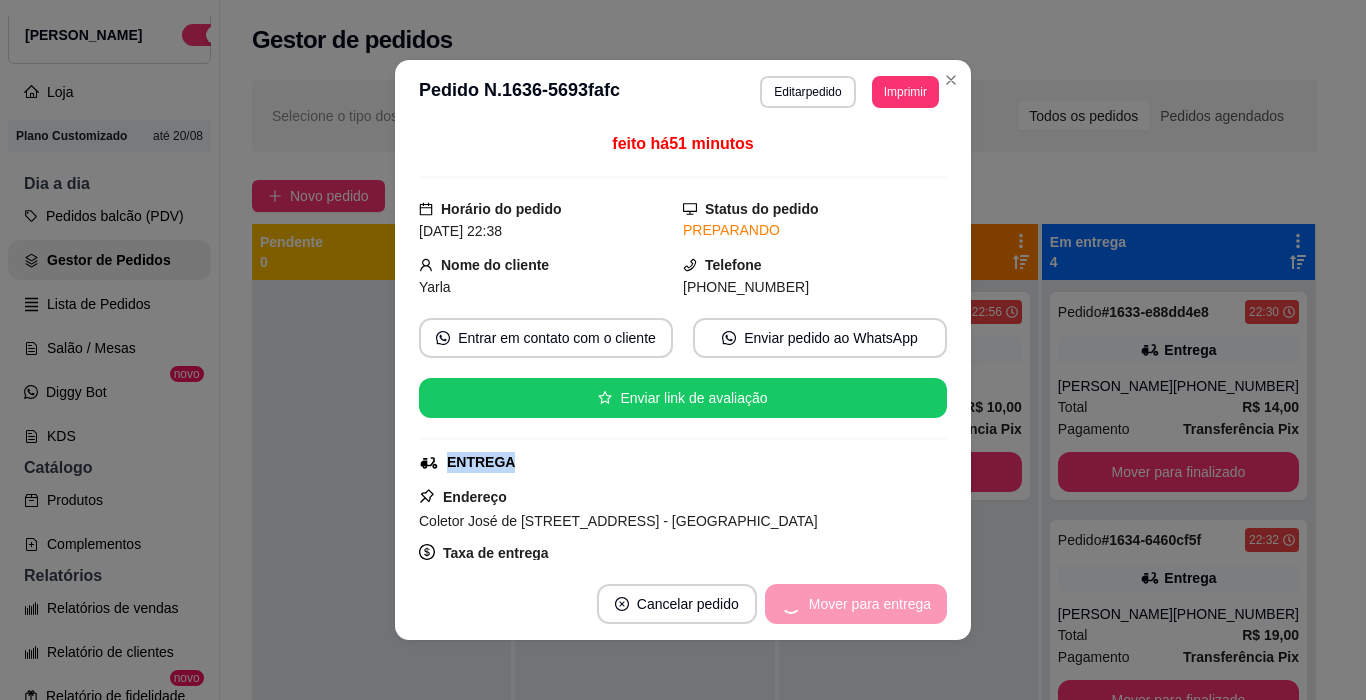 click on "Mover para entrega" at bounding box center [856, 604] 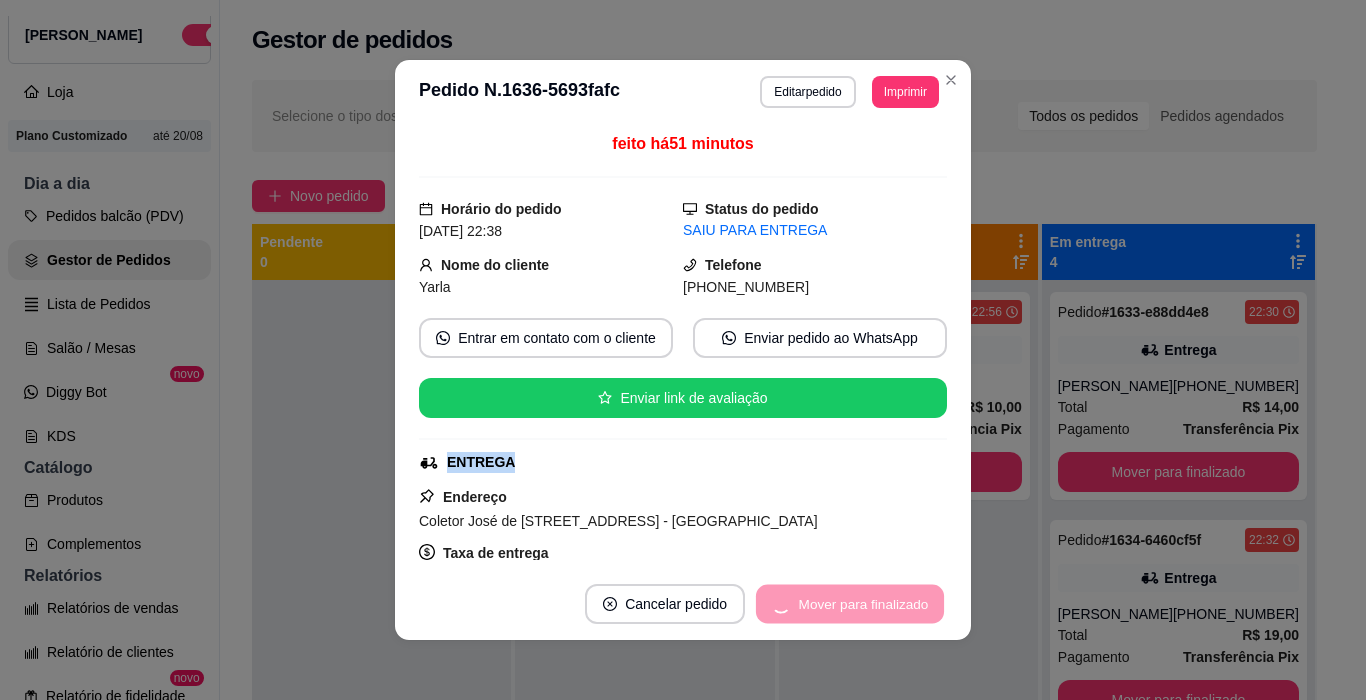 click on "Mover para finalizado" at bounding box center [850, 604] 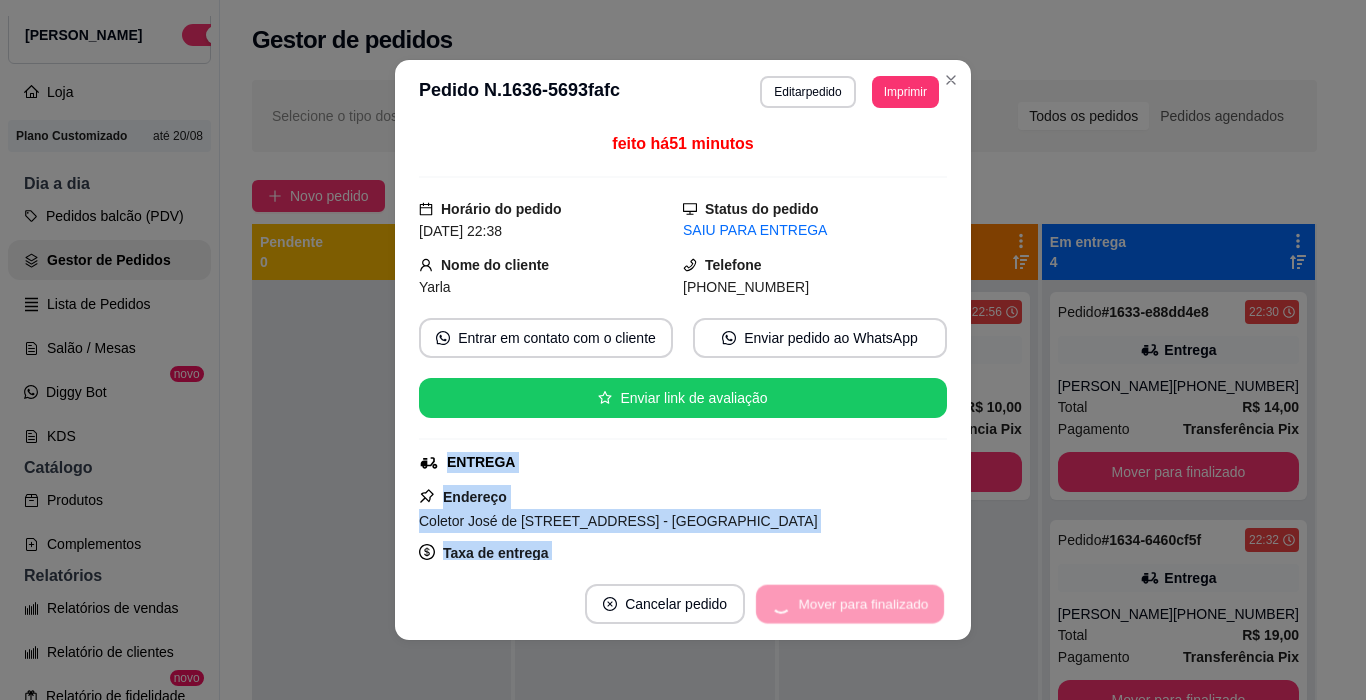 click on "Mover para finalizado" at bounding box center [850, 604] 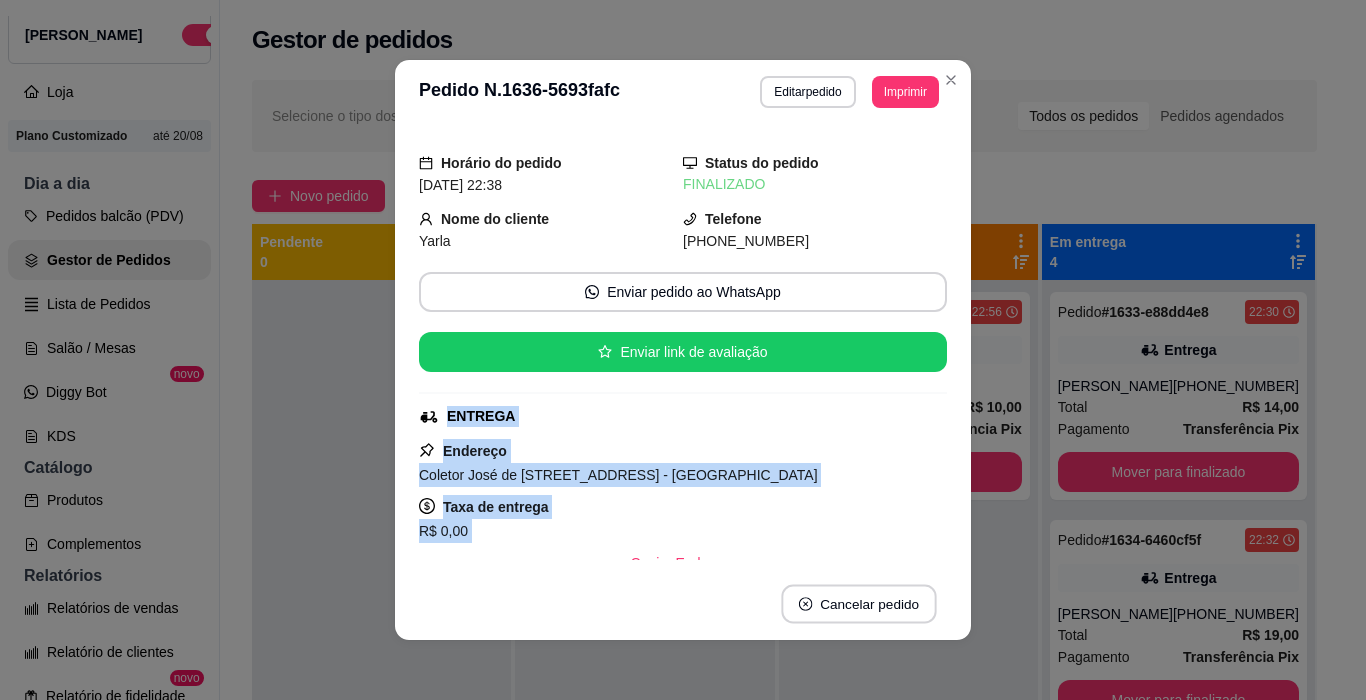 click on "Cancelar pedido" at bounding box center (858, 604) 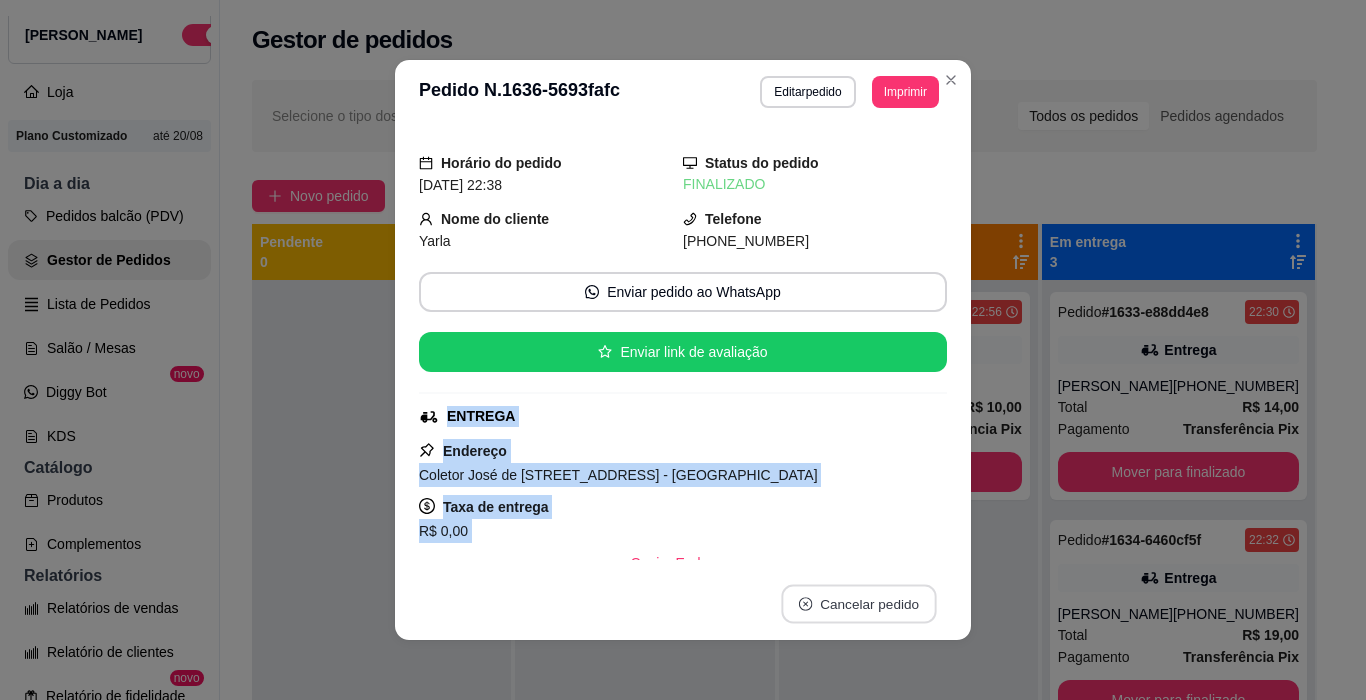 click on "Cancelar pedido" at bounding box center (858, 604) 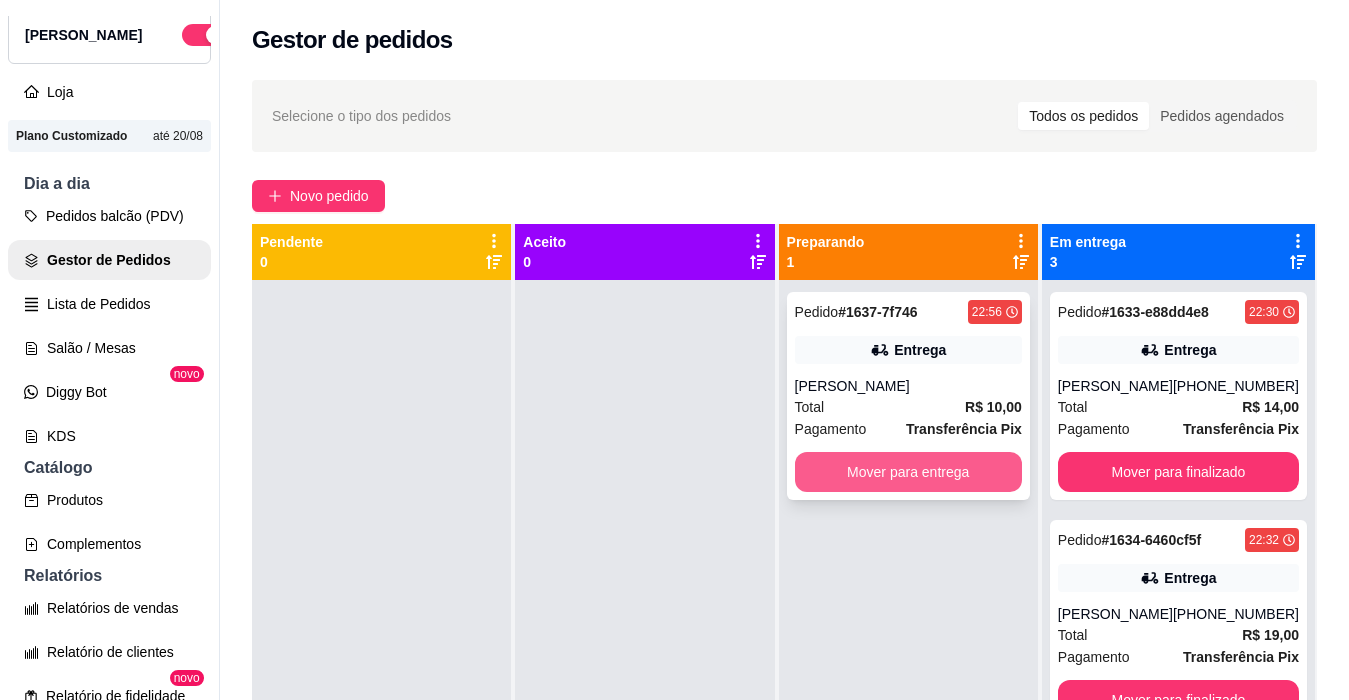 click on "Mover para entrega" at bounding box center [908, 472] 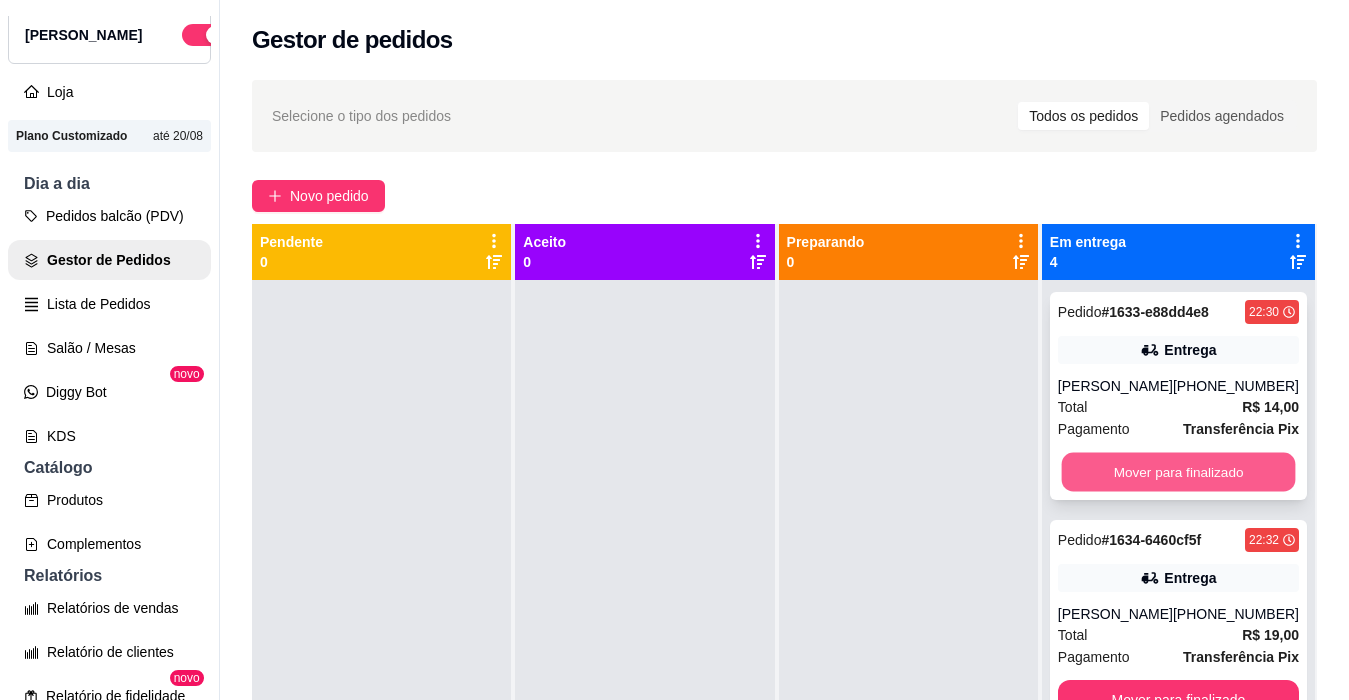 click on "Mover para finalizado" at bounding box center [1178, 472] 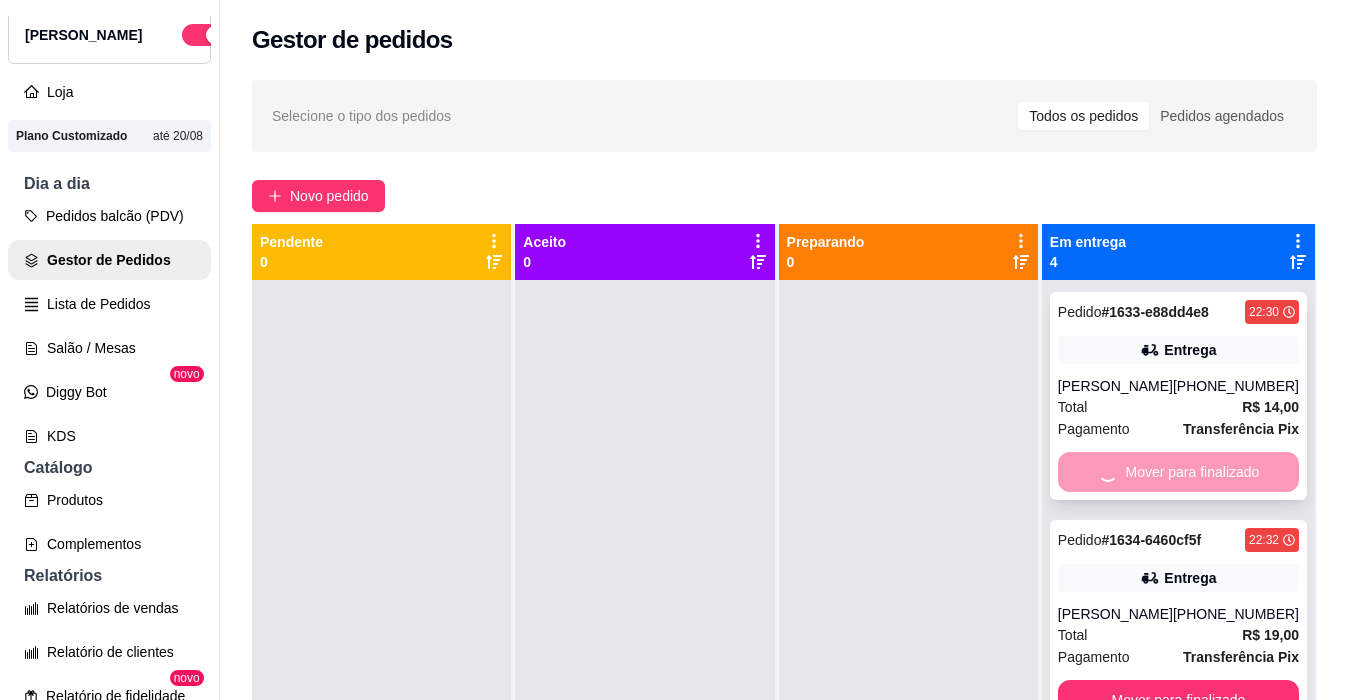 click on "Mover para finalizado" at bounding box center (1178, 472) 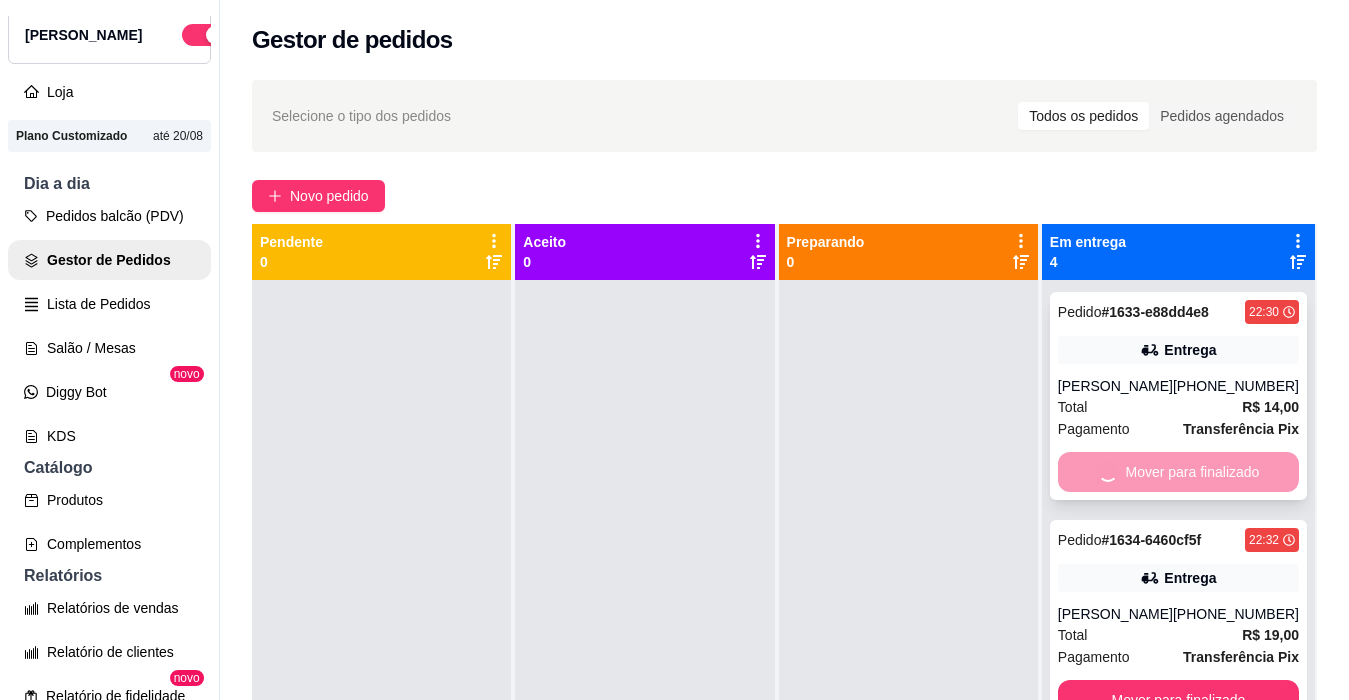 click on "Mover para finalizado" at bounding box center [1178, 472] 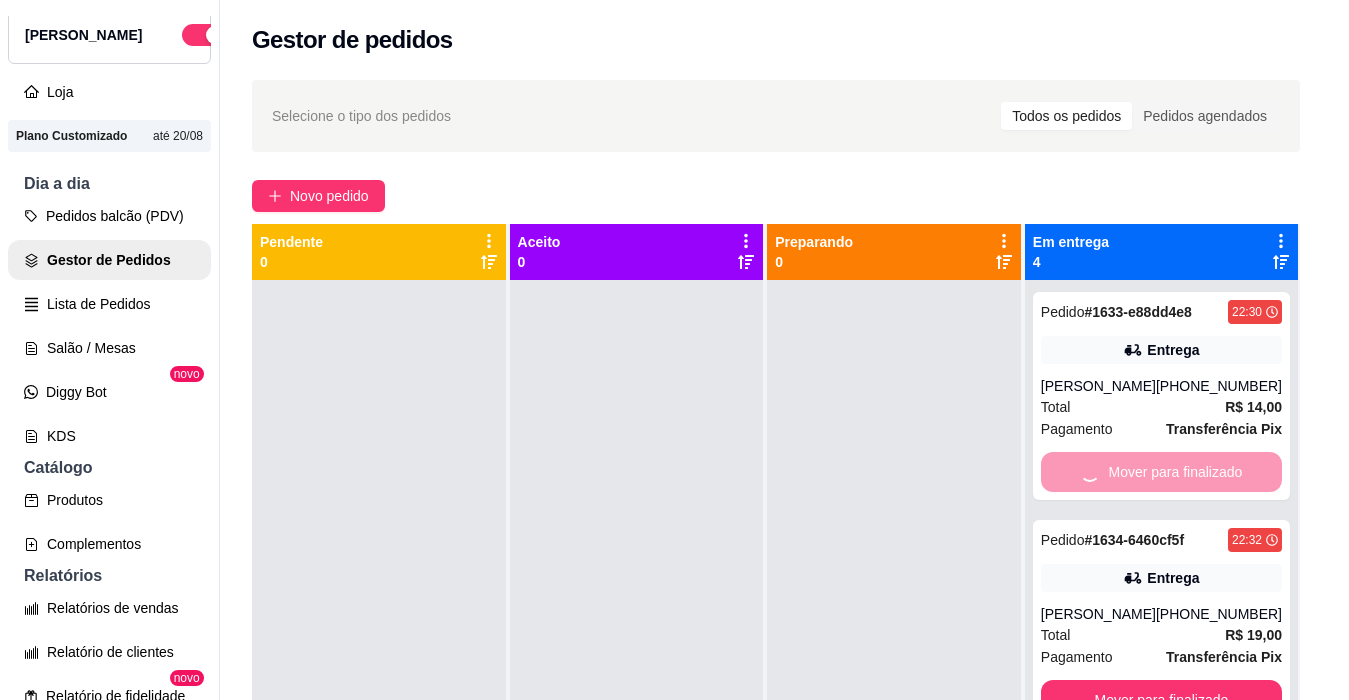 click on "Mover para finalizado" at bounding box center (858, 608) 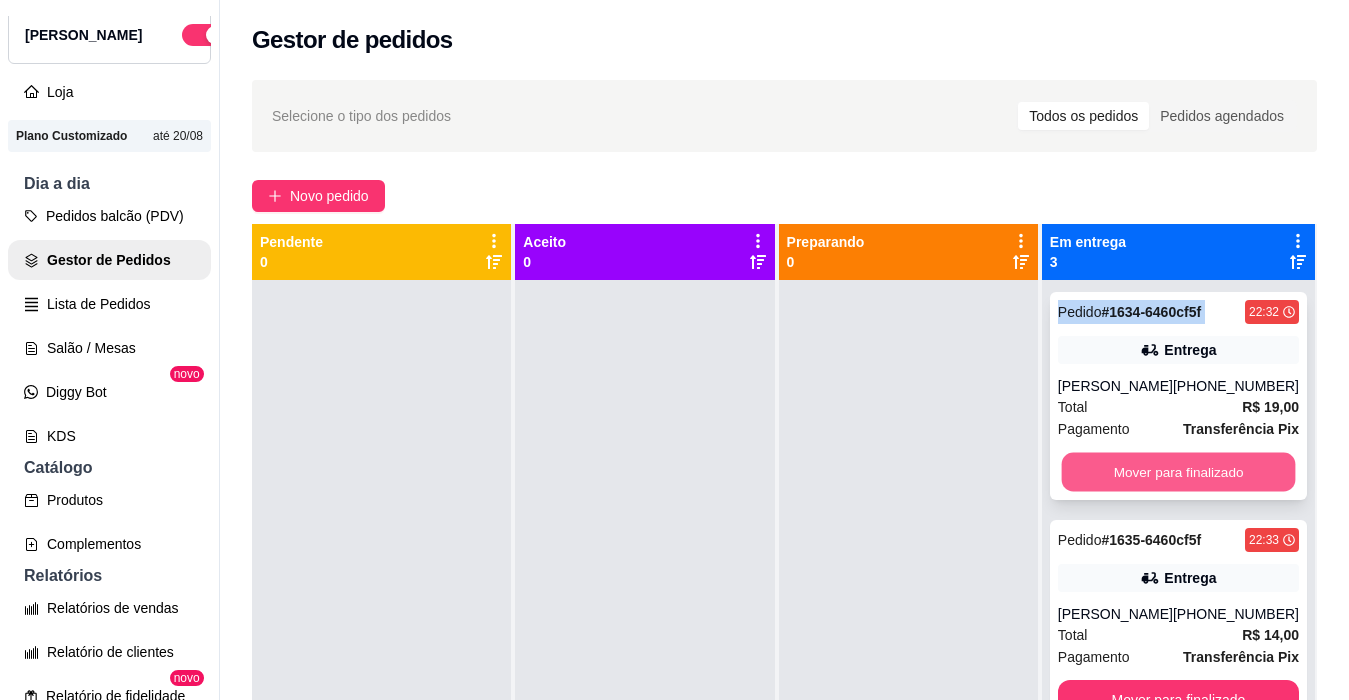click on "Mover para finalizado" at bounding box center [1178, 472] 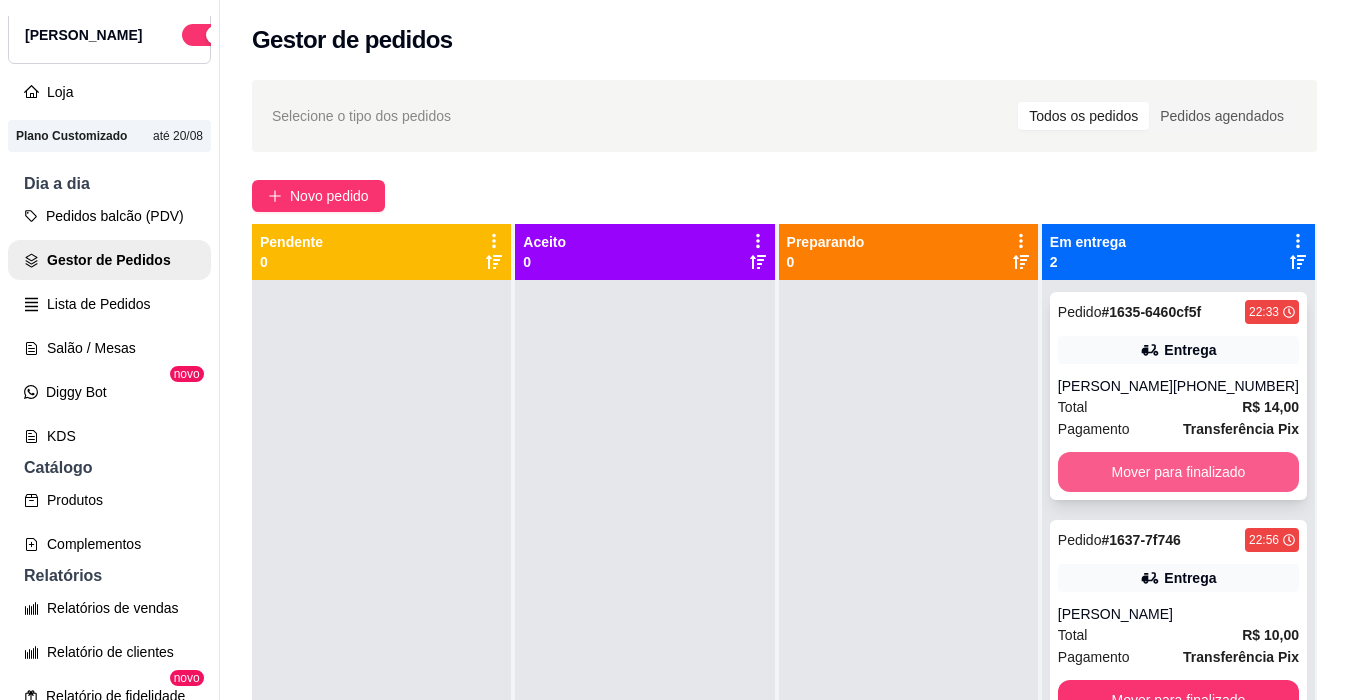 click on "Mover para finalizado" at bounding box center [1178, 472] 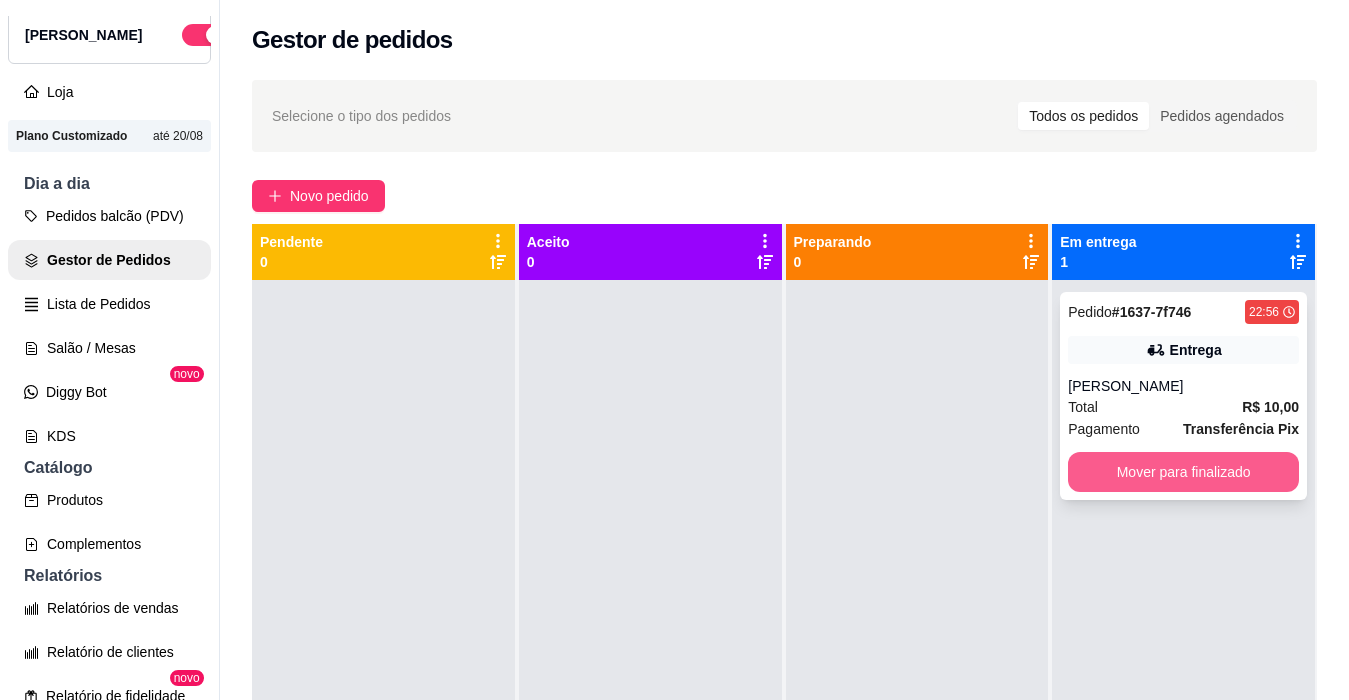 click on "Mover para finalizado" at bounding box center [1183, 472] 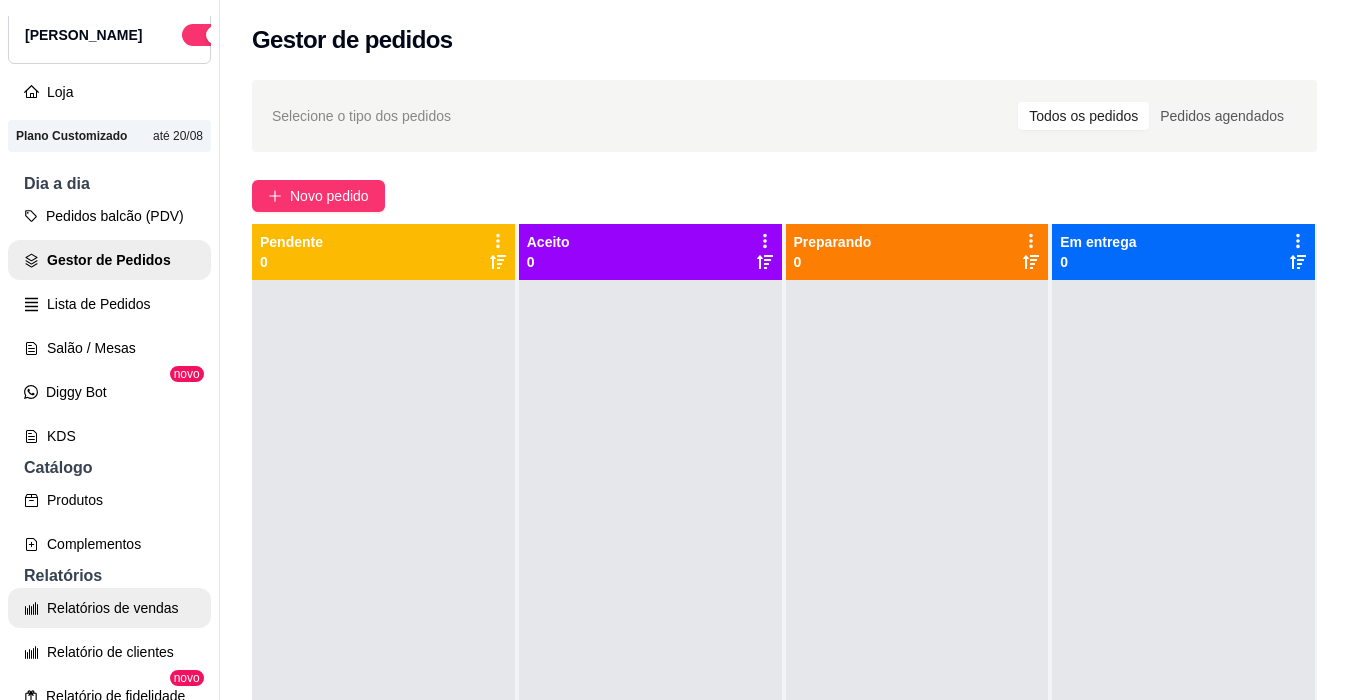 click on "Relatórios de vendas" at bounding box center [109, 608] 